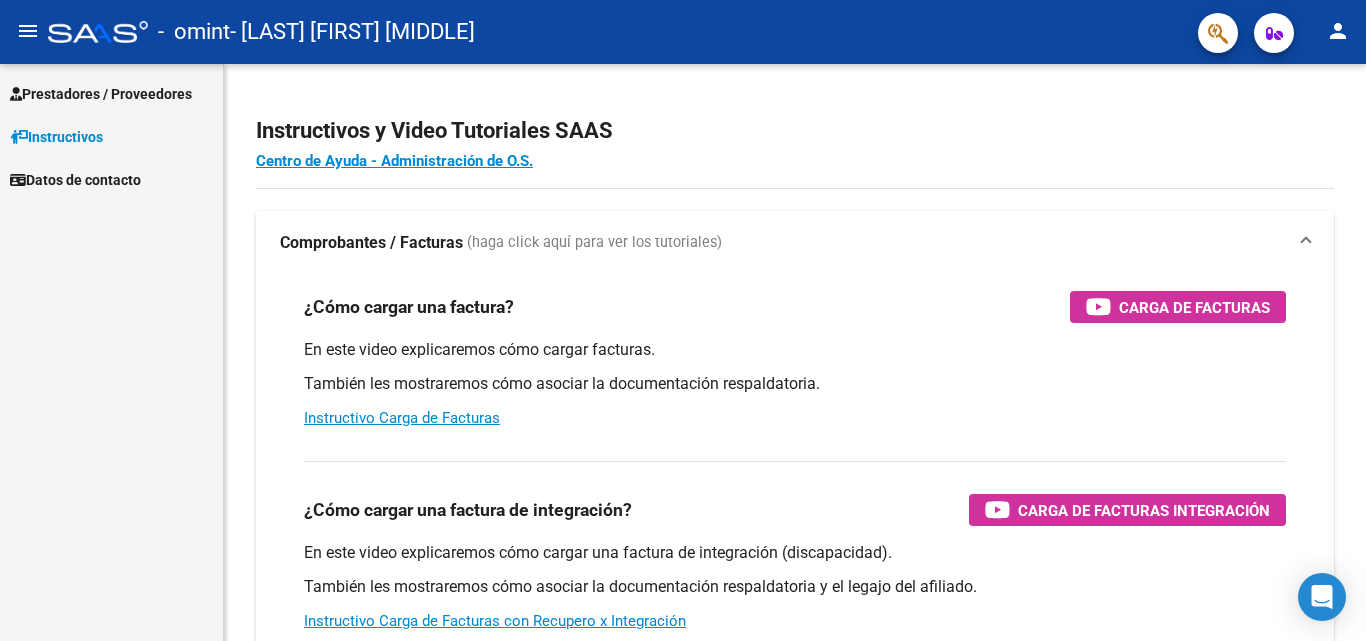scroll, scrollTop: 0, scrollLeft: 0, axis: both 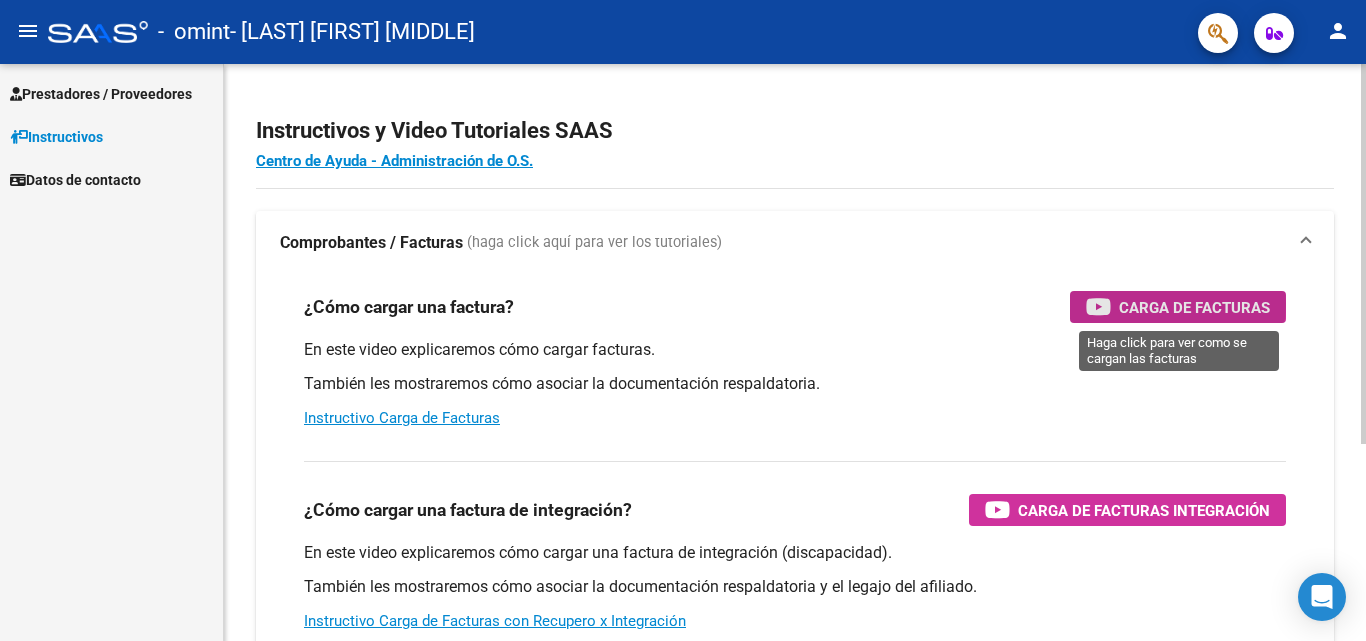 click on "Carga de Facturas" at bounding box center [1194, 307] 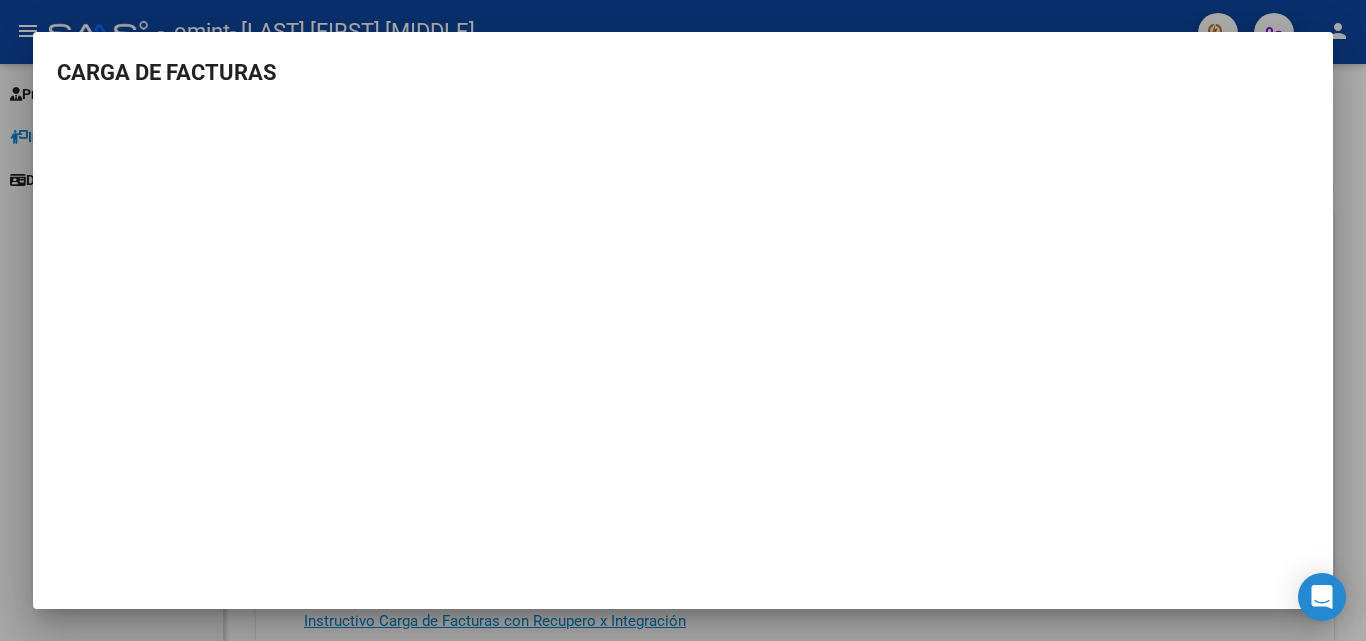 click at bounding box center (683, 320) 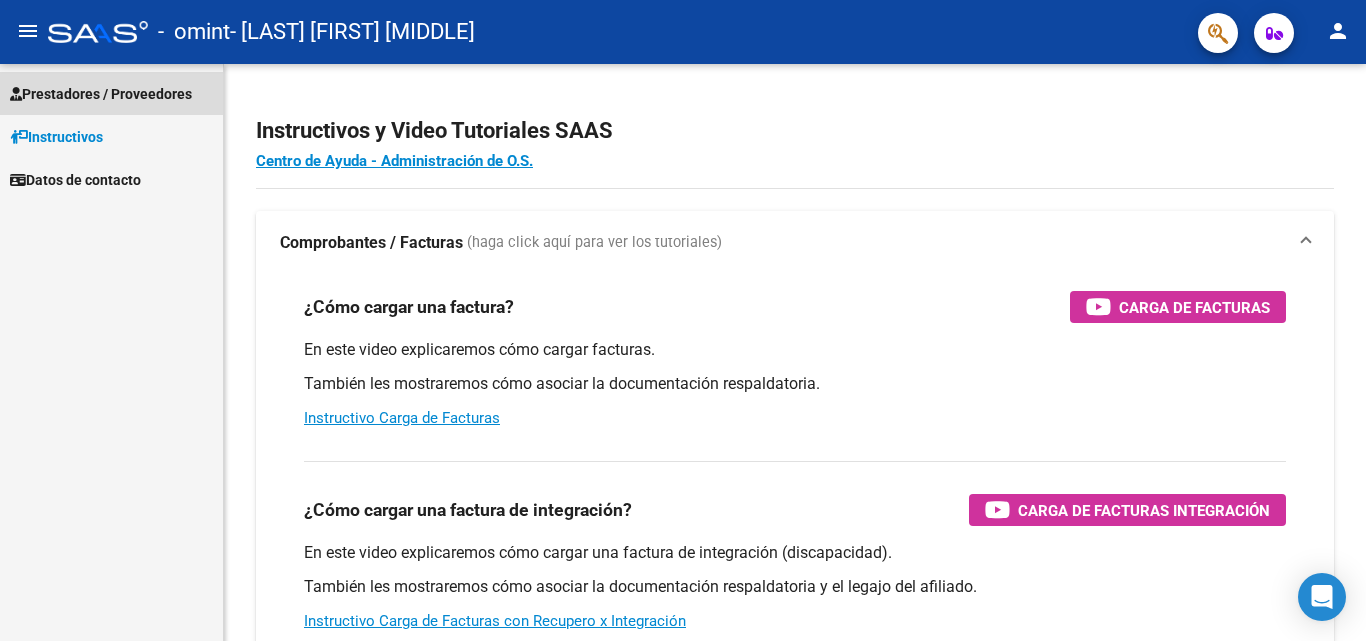 click on "Prestadores / Proveedores" at bounding box center (101, 94) 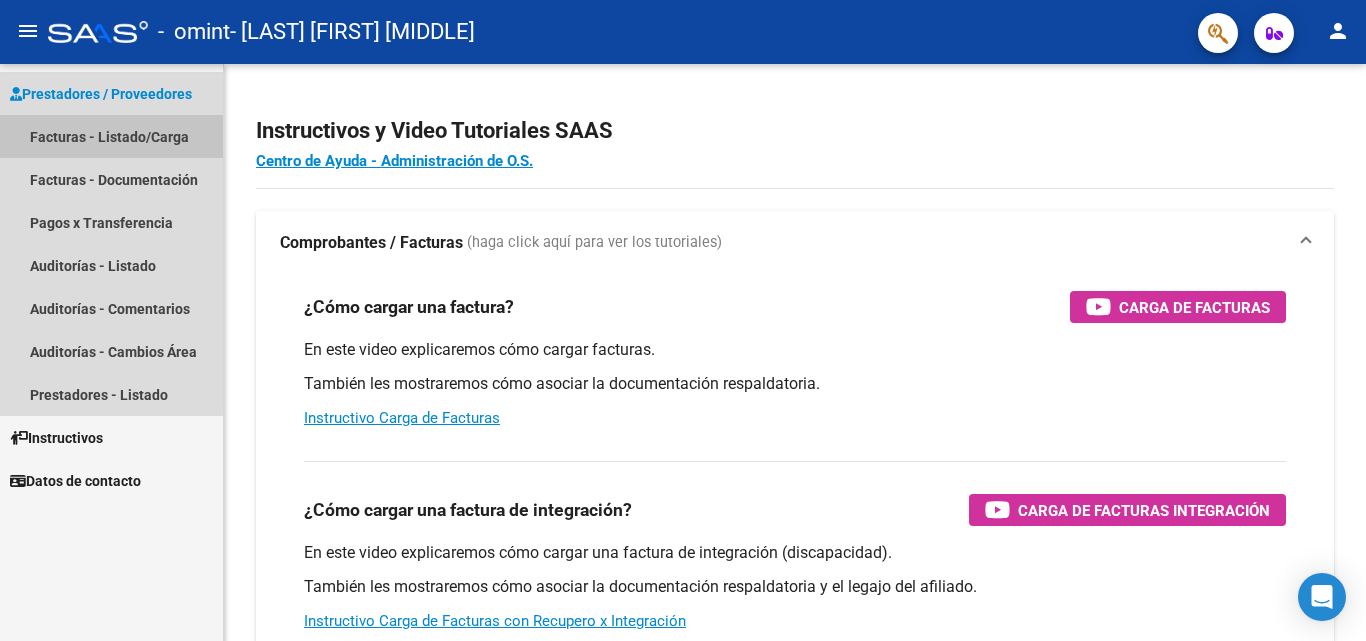 click on "Facturas - Listado/Carga" at bounding box center [111, 136] 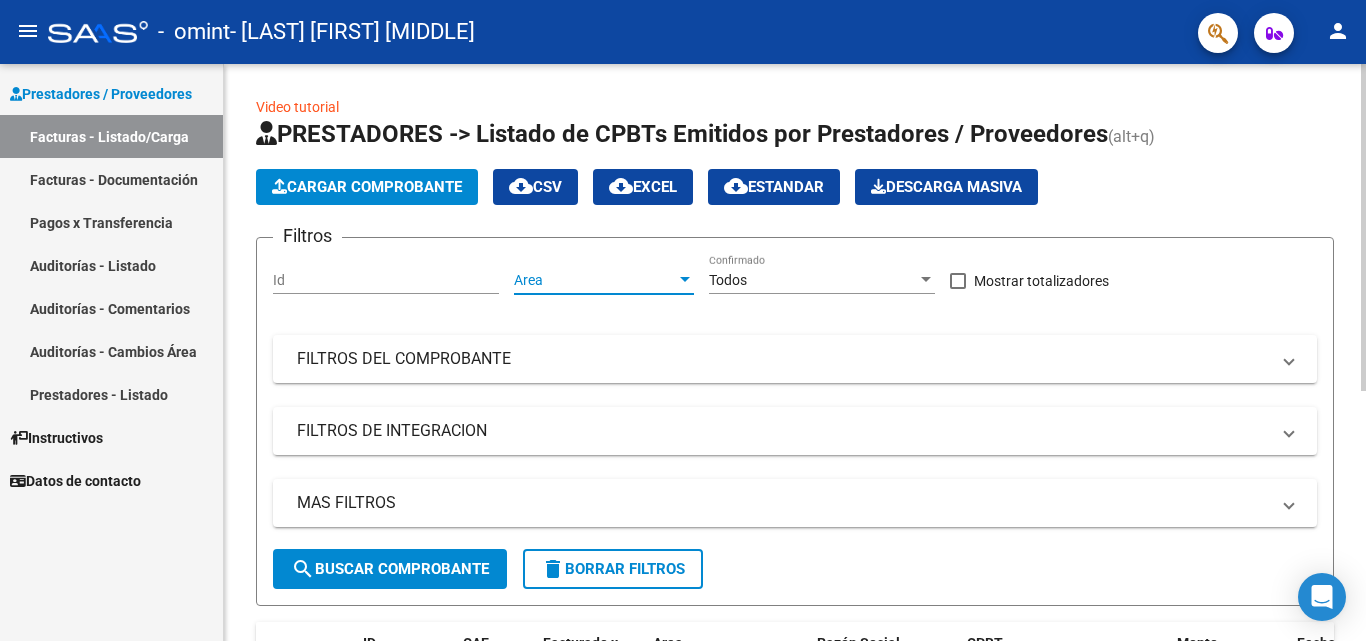 click at bounding box center [685, 279] 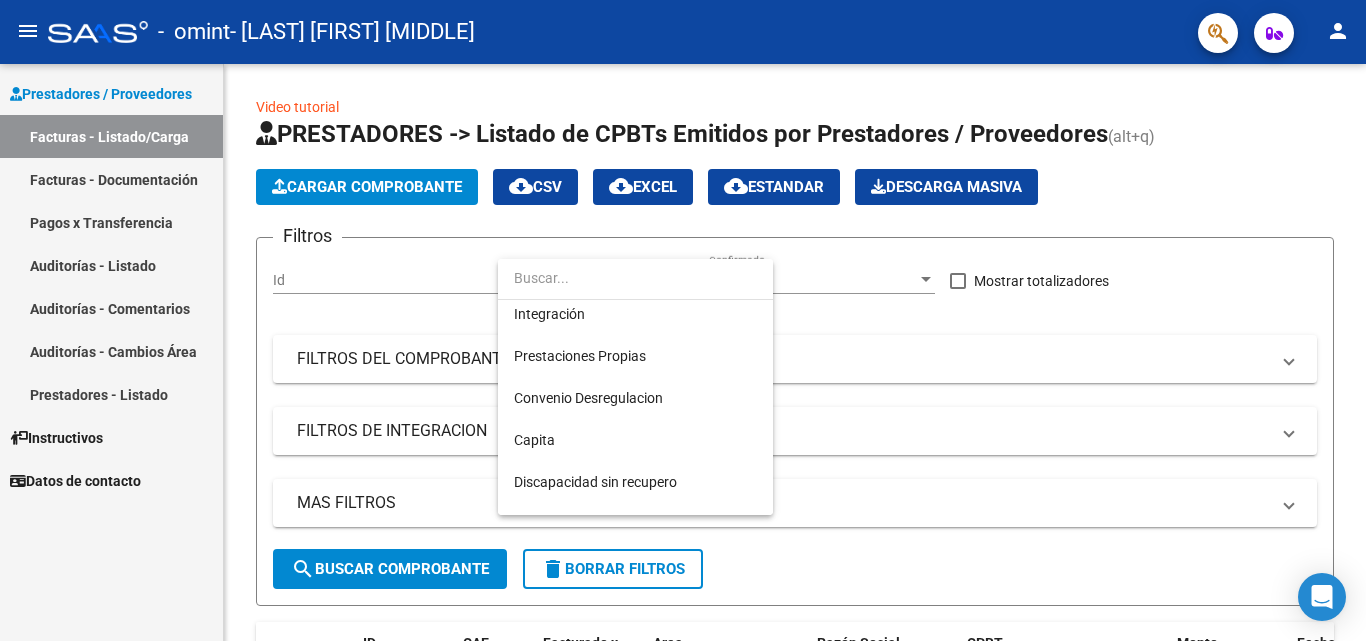 scroll, scrollTop: 200, scrollLeft: 0, axis: vertical 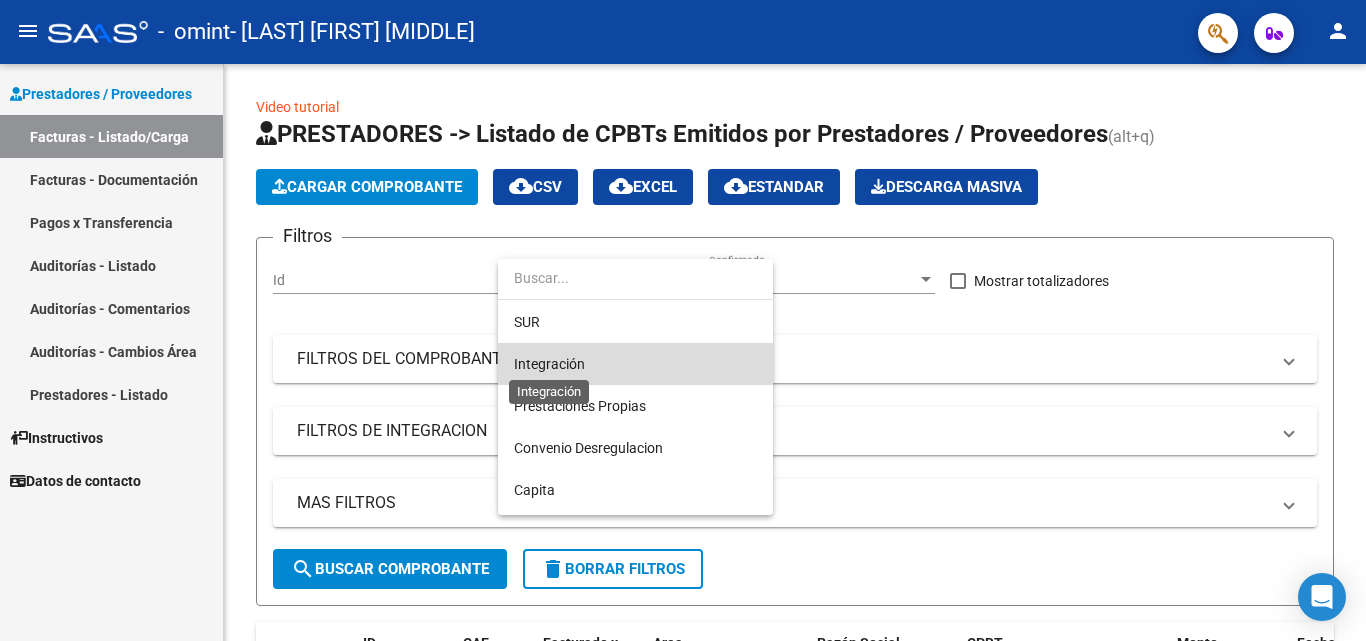 click on "Integración" at bounding box center (549, 364) 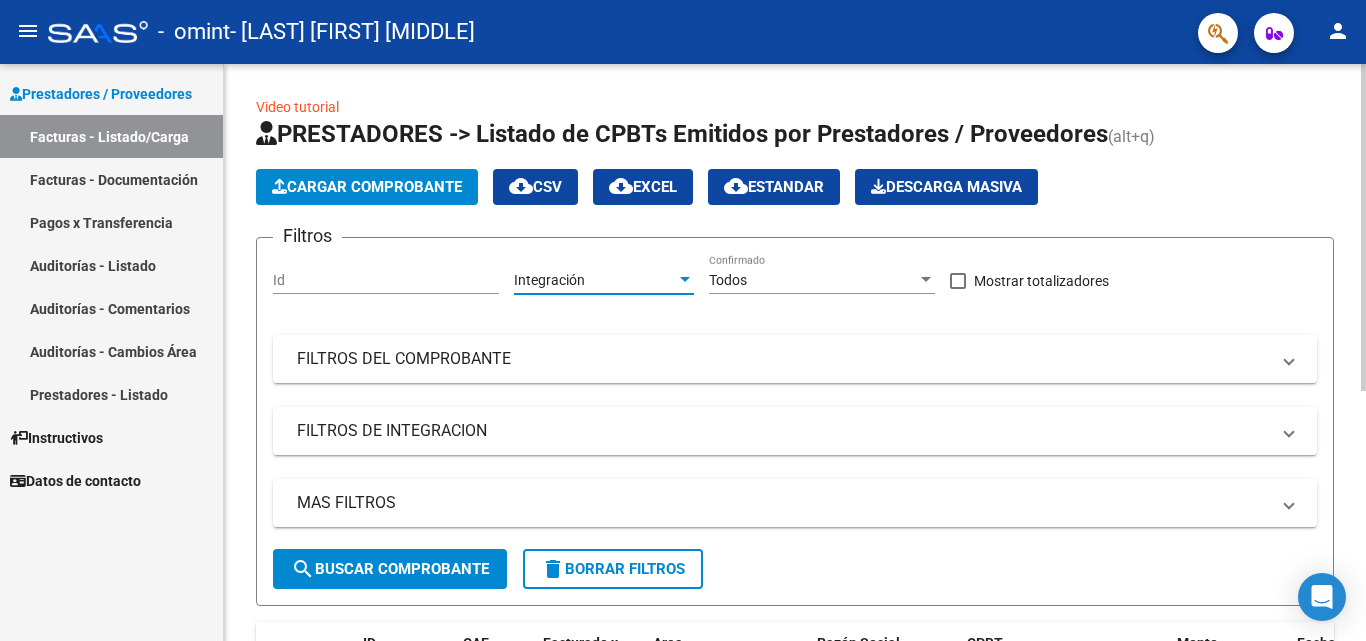 click at bounding box center [926, 279] 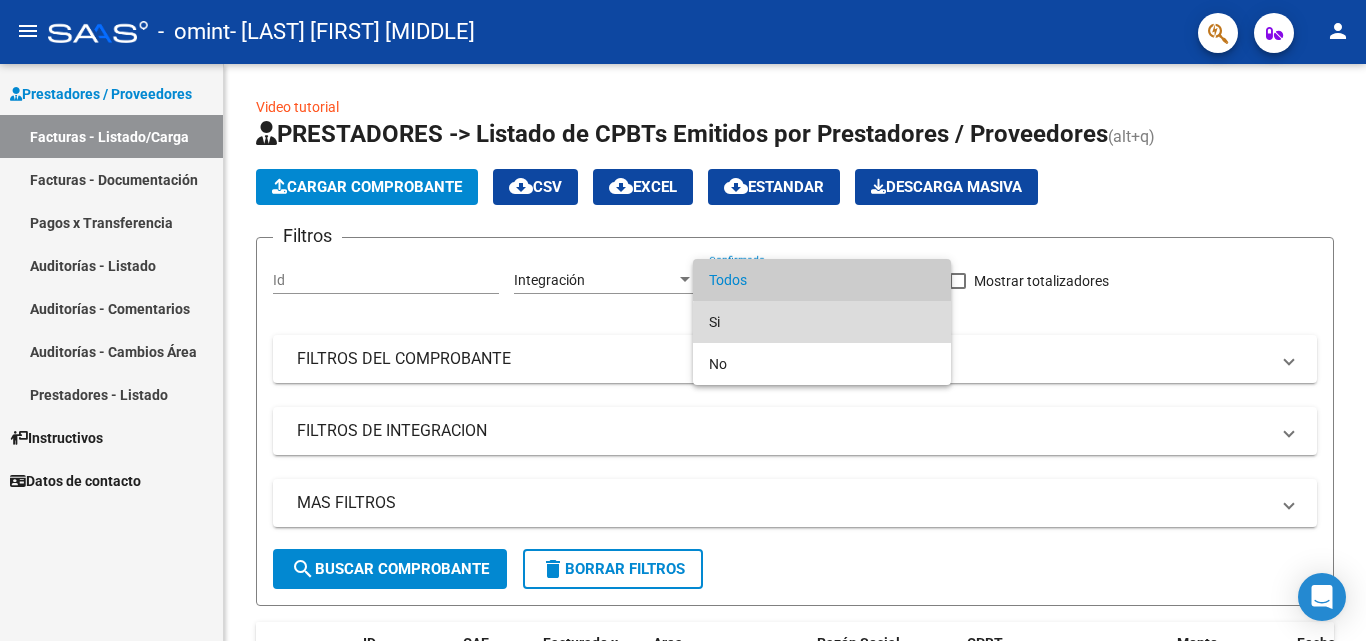 click on "Si" at bounding box center (822, 322) 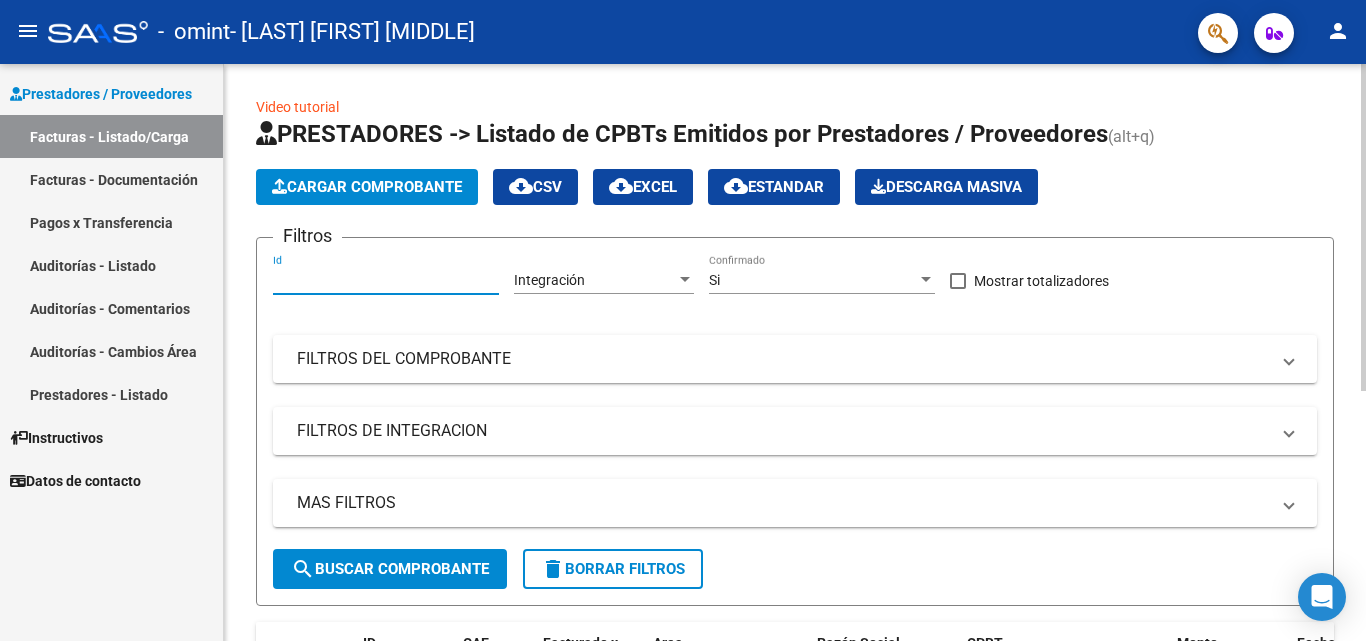 click on "Id" at bounding box center (386, 280) 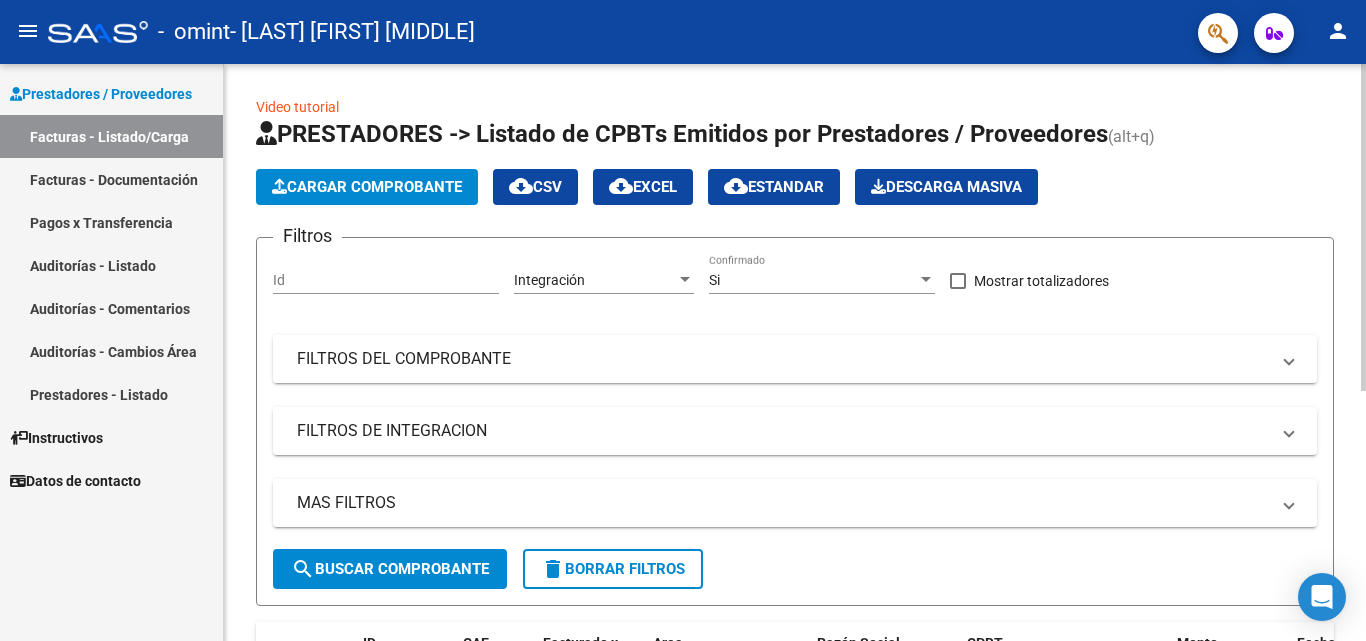 click on "FILTROS DEL COMPROBANTE" at bounding box center (795, 359) 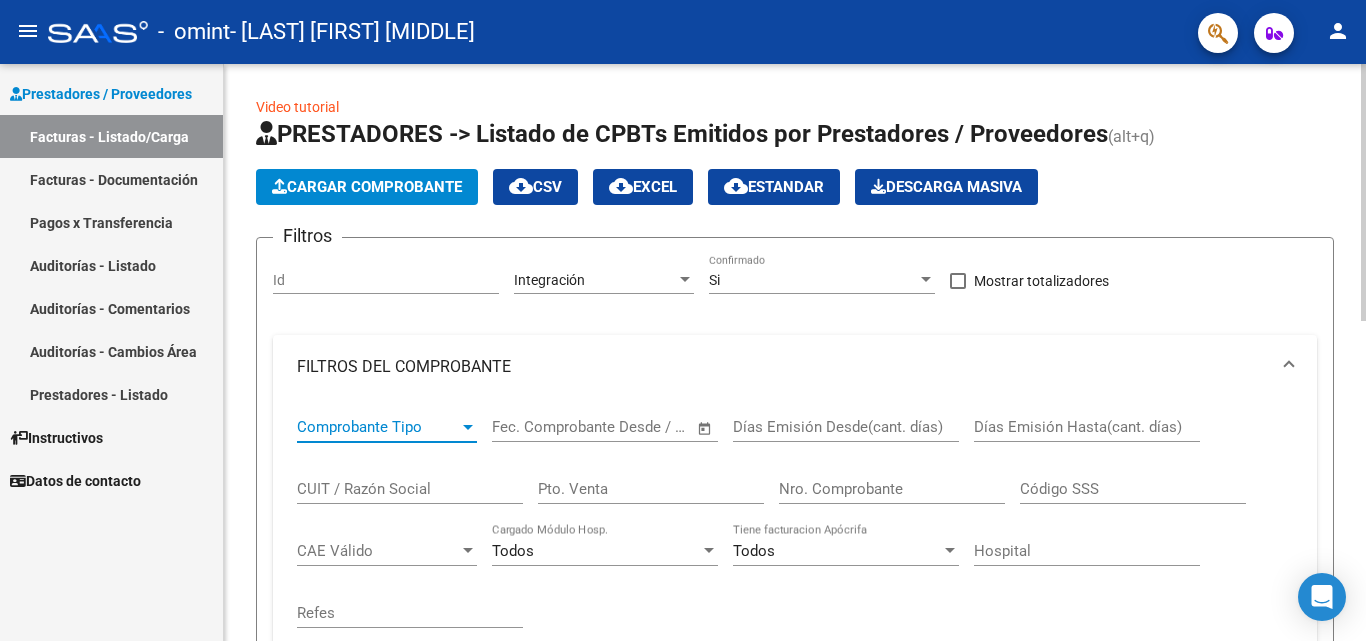 click at bounding box center [468, 427] 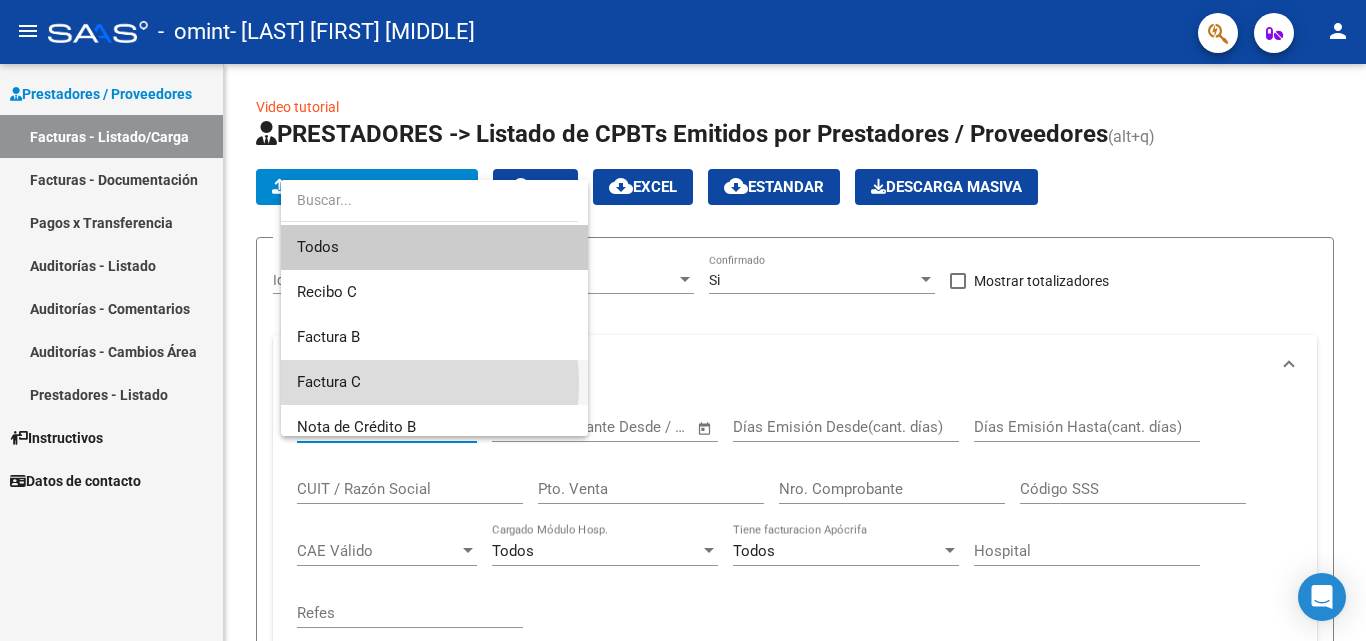 click on "Factura C" at bounding box center (434, 382) 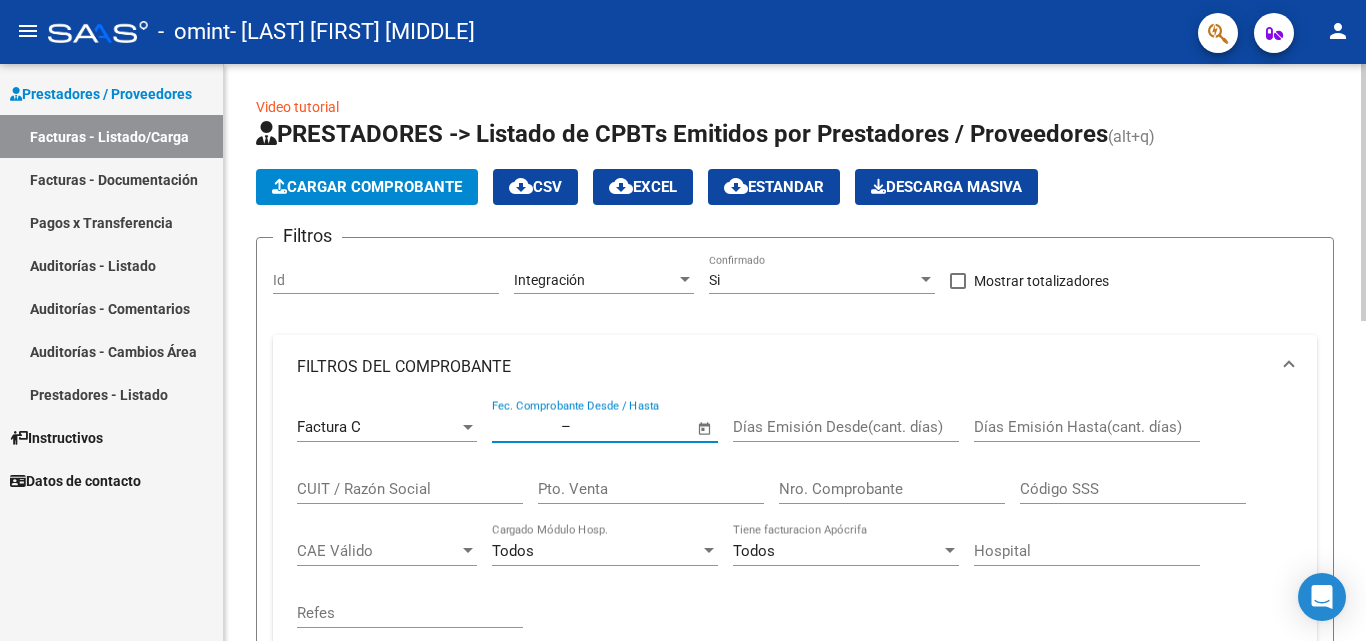 click at bounding box center [623, 427] 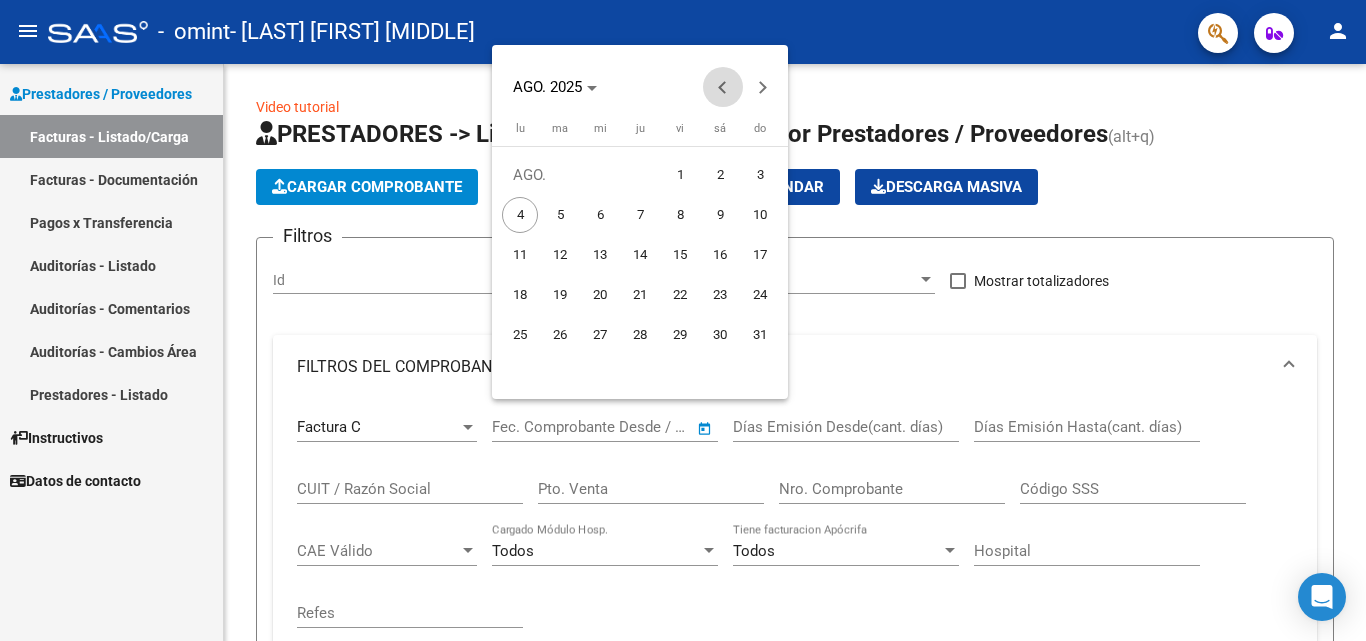 click at bounding box center (723, 87) 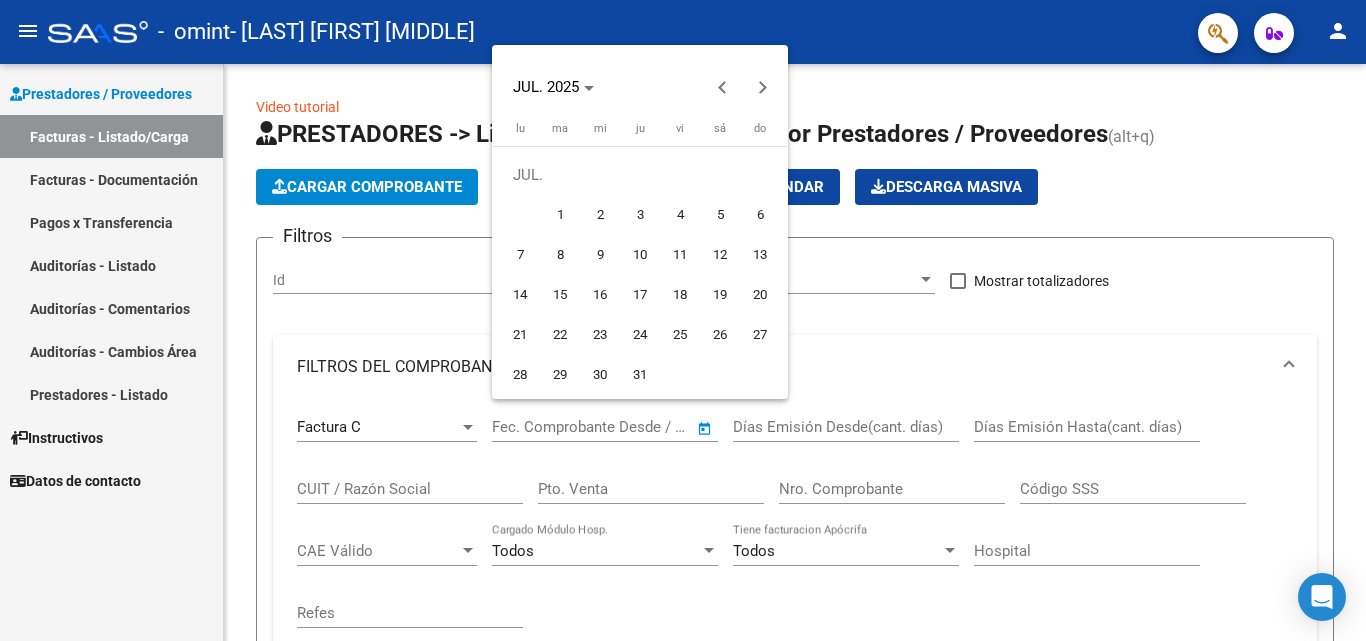 click on "1" at bounding box center (560, 215) 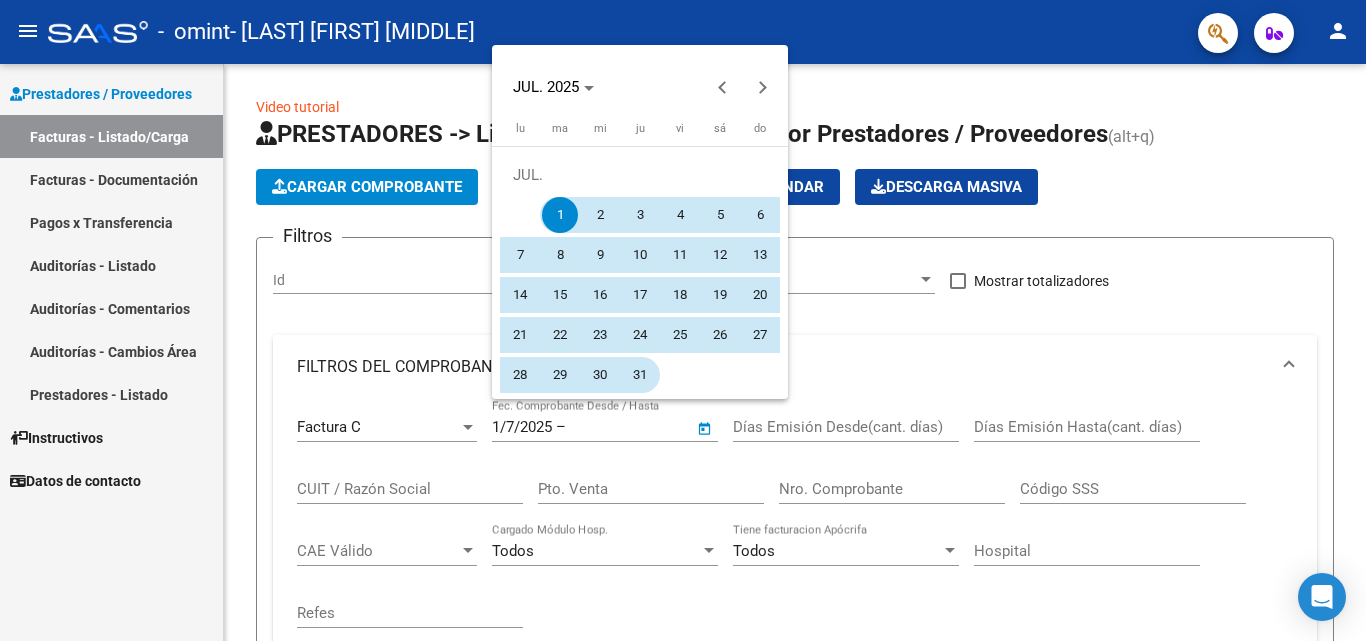 click on "31" at bounding box center [640, 375] 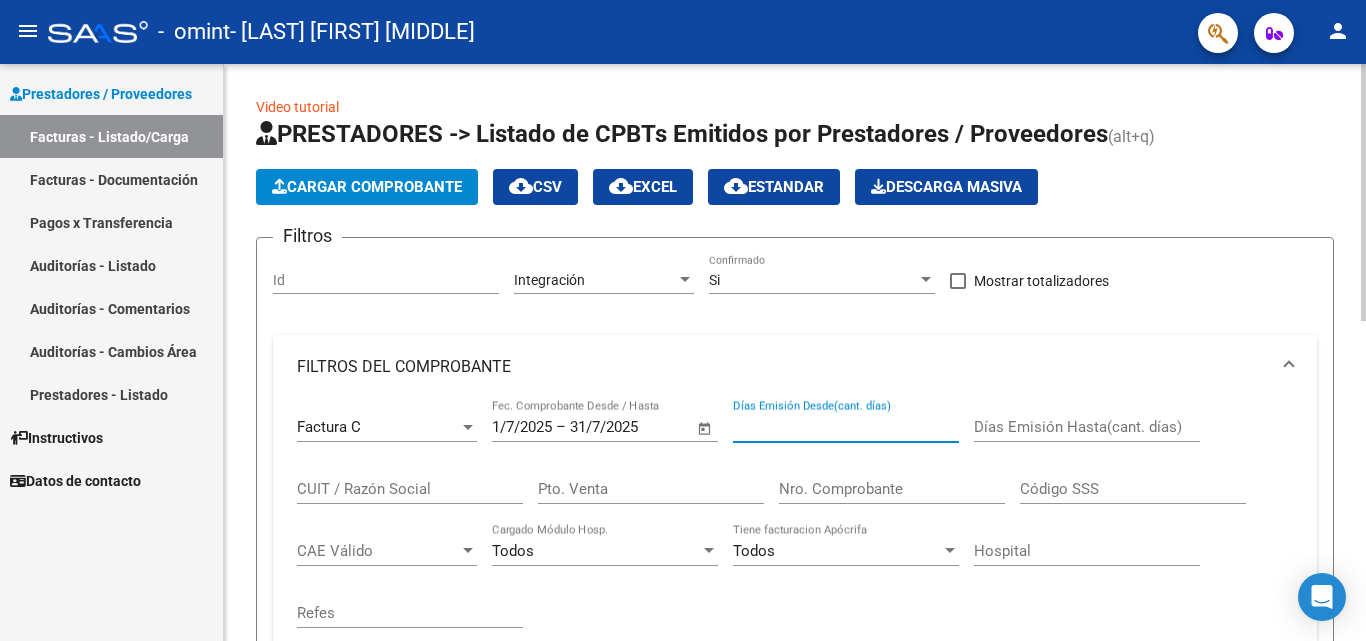 click on "Días Emisión Desde(cant. días)" at bounding box center (846, 427) 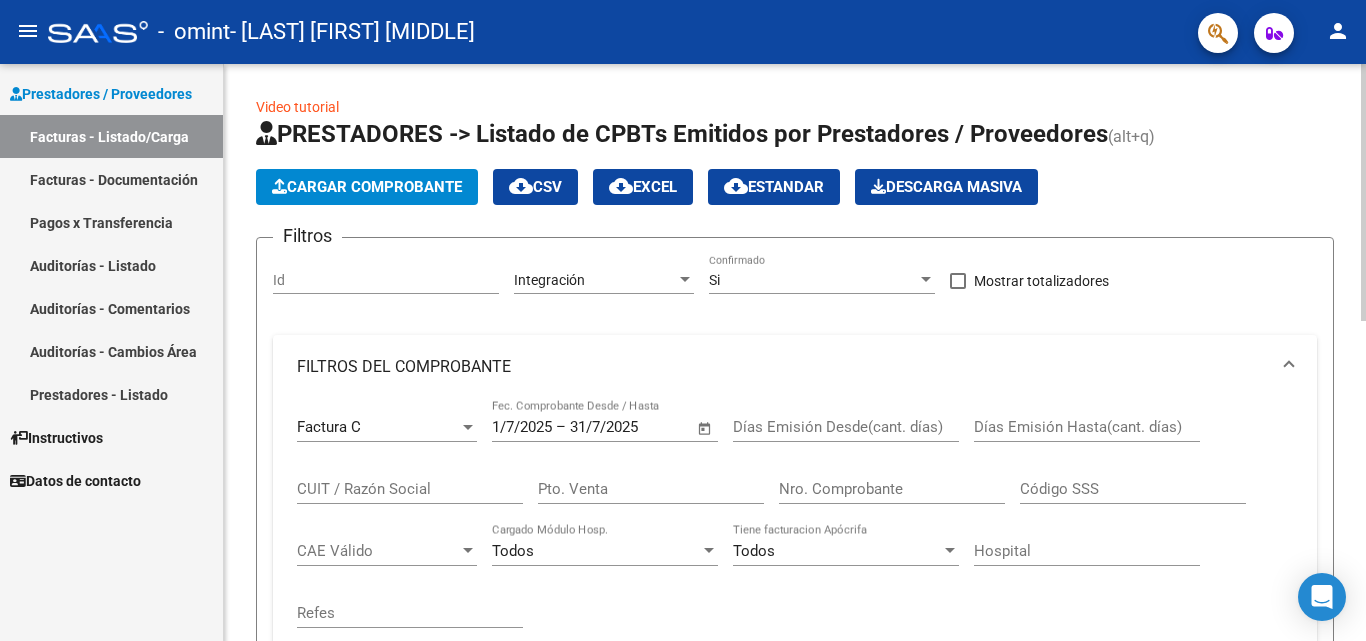 click on "CUIT / Razón Social" 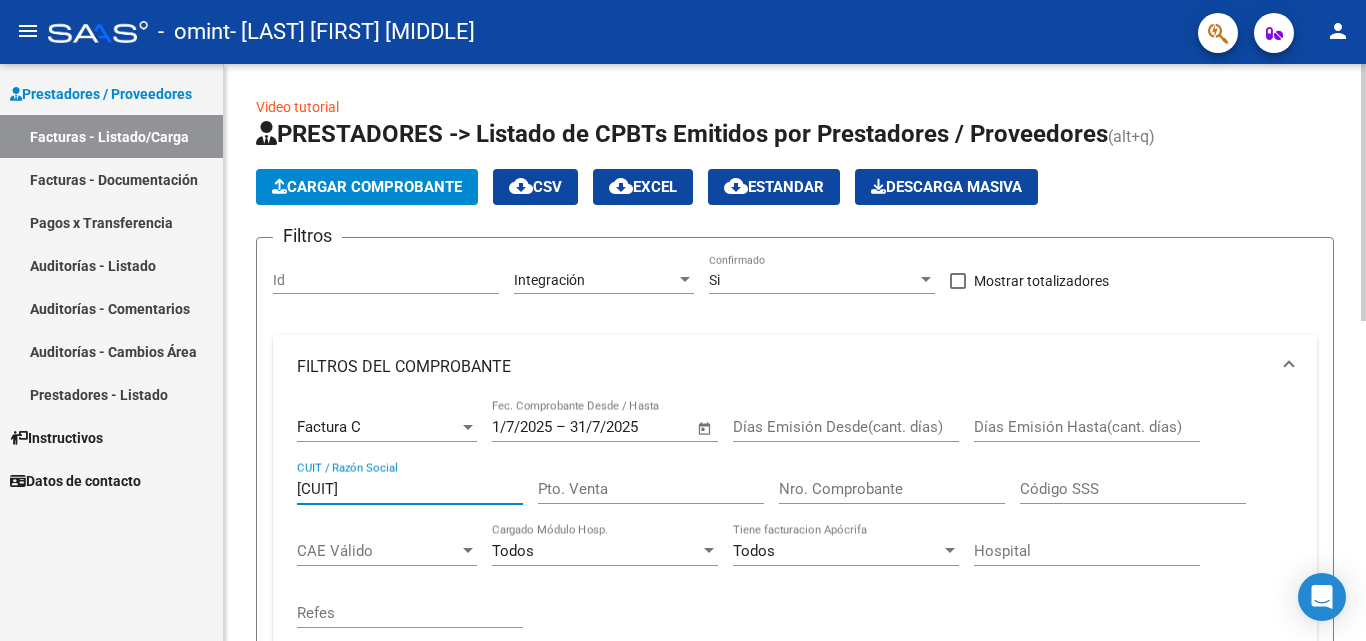 type on "[CUIT]" 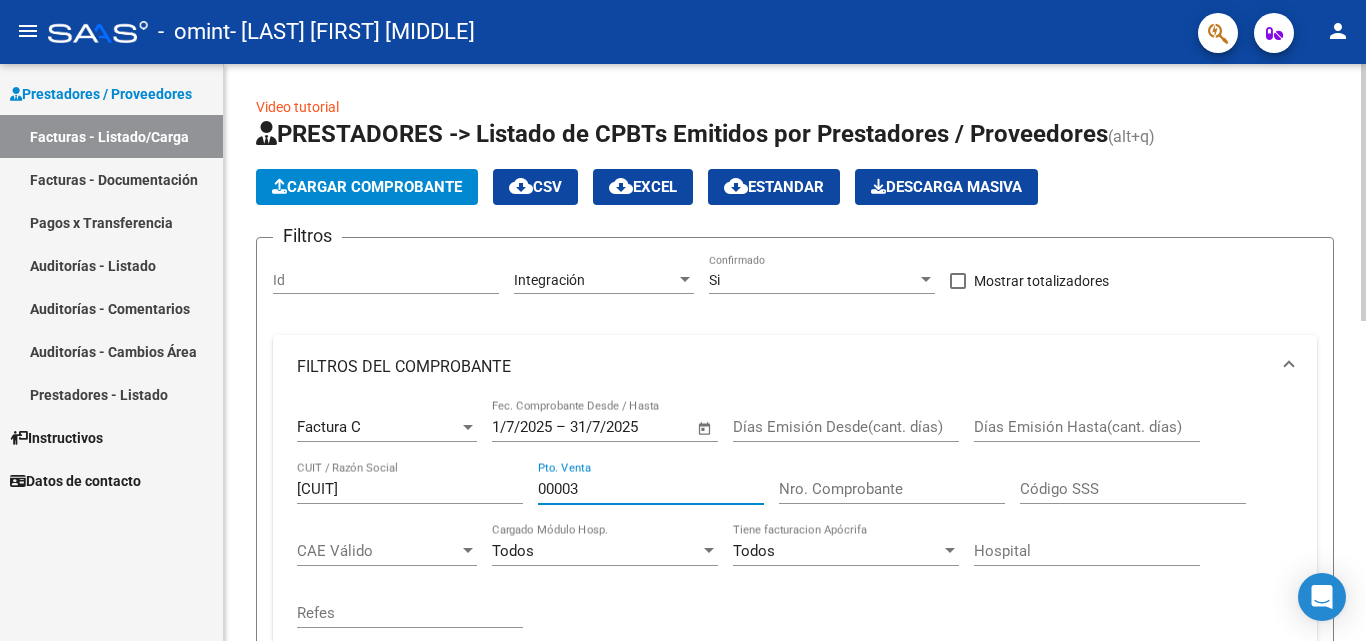 type on "00003" 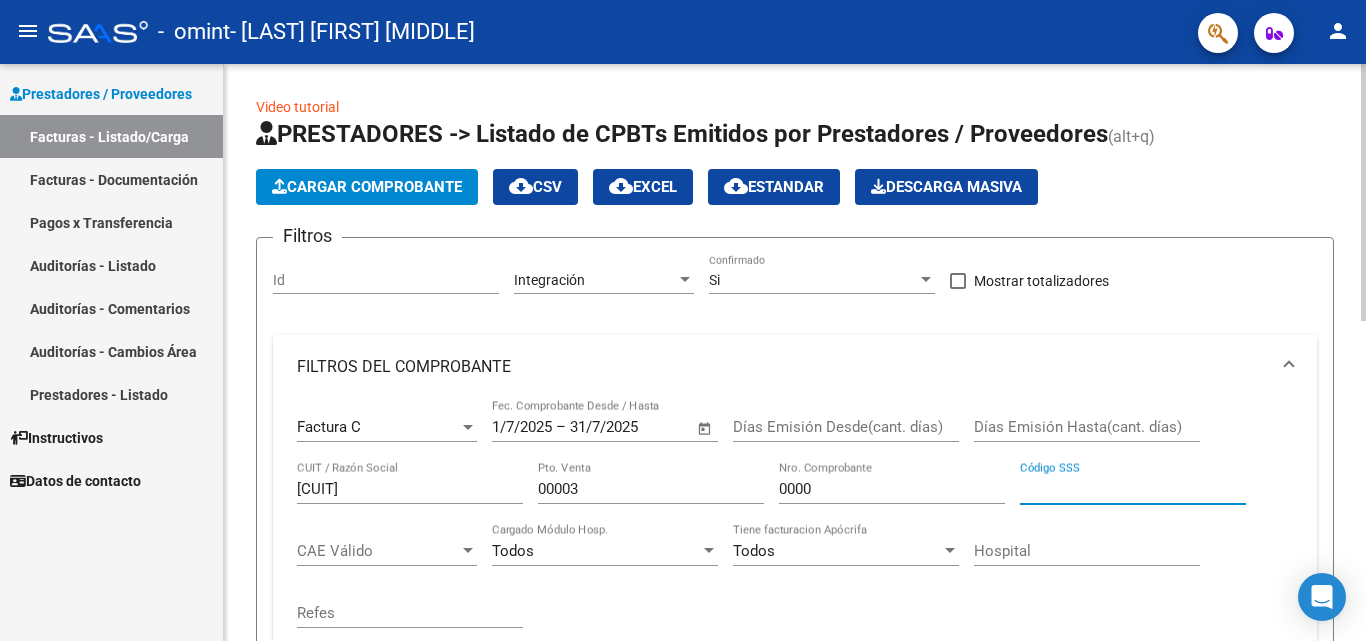 click on "Código SSS" at bounding box center (1133, 489) 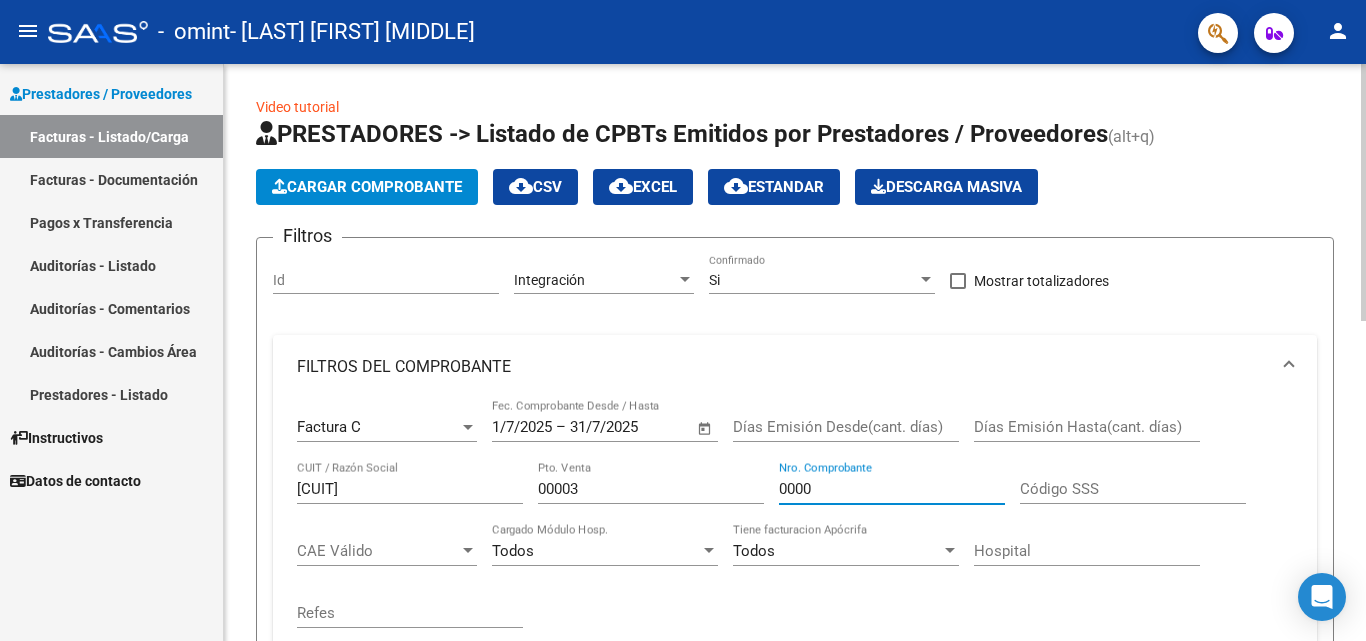 click on "0000" at bounding box center (892, 489) 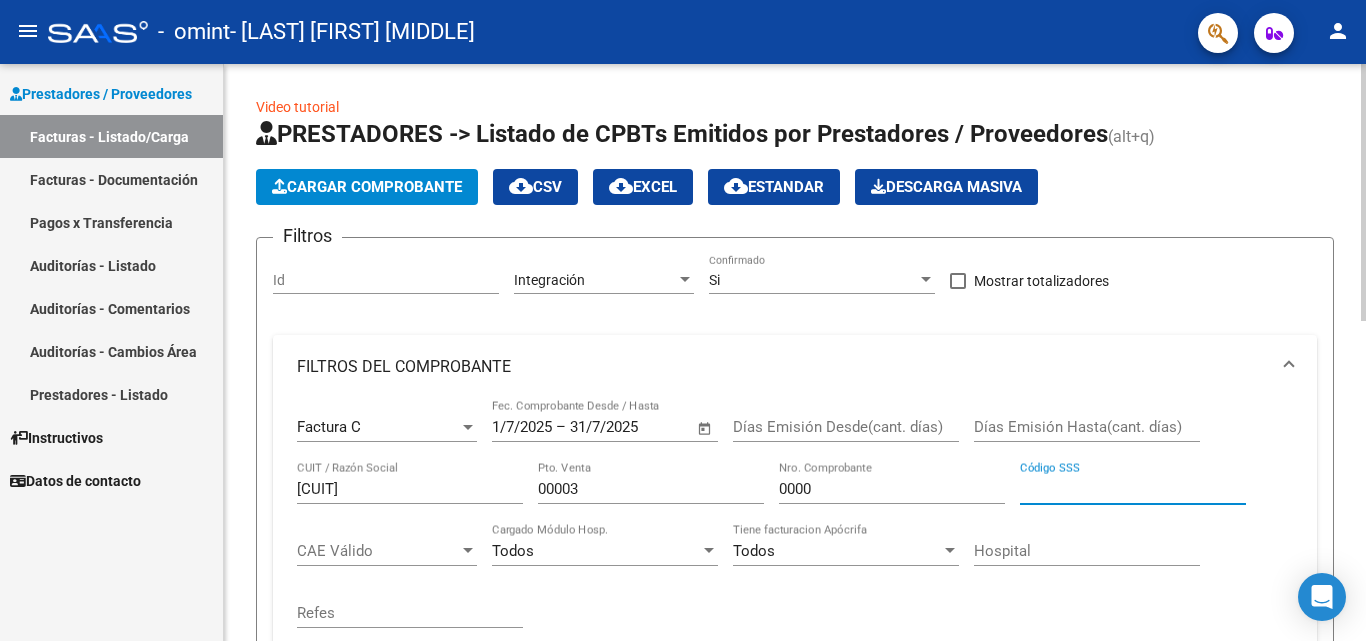 click on "Código SSS" at bounding box center (1133, 489) 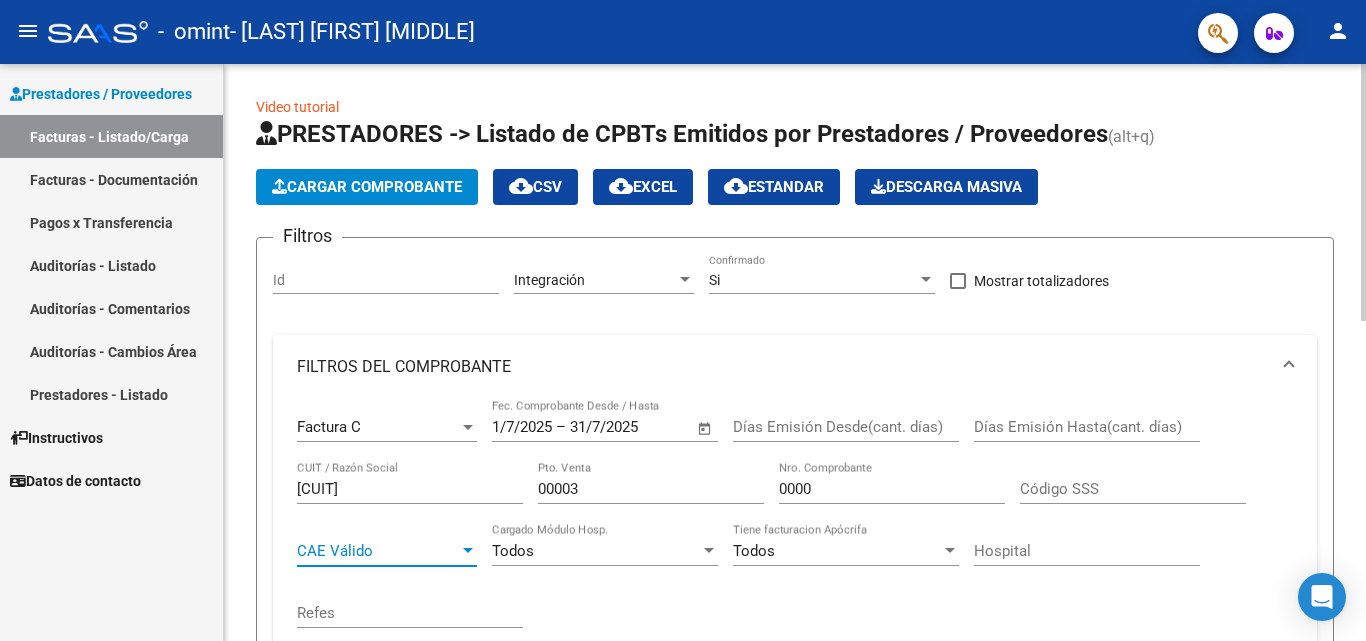 click at bounding box center (468, 550) 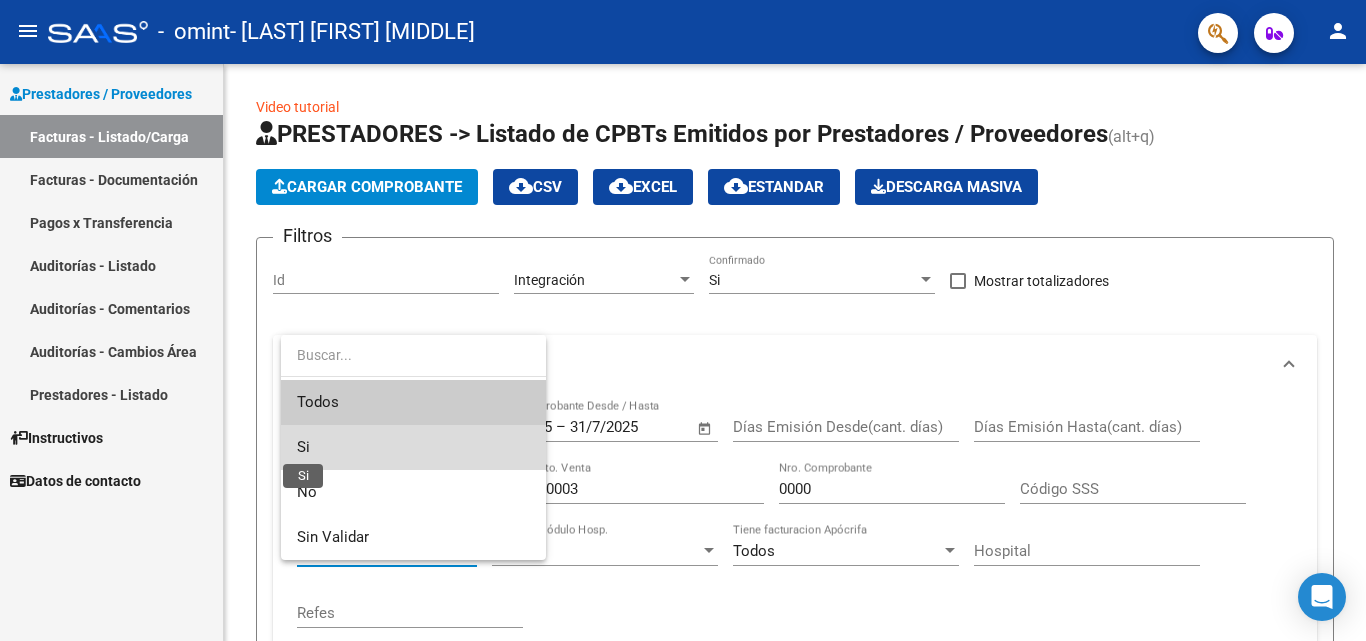 click on "Si" at bounding box center [303, 447] 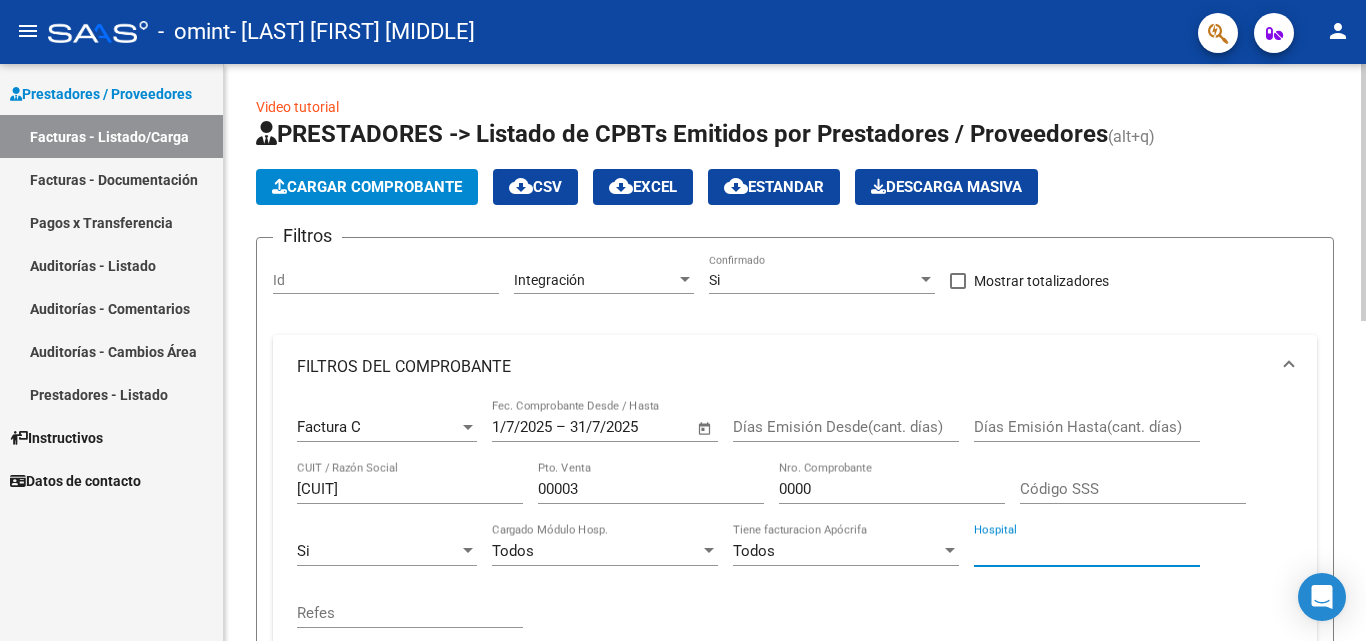 click on "Hospital" at bounding box center [1087, 551] 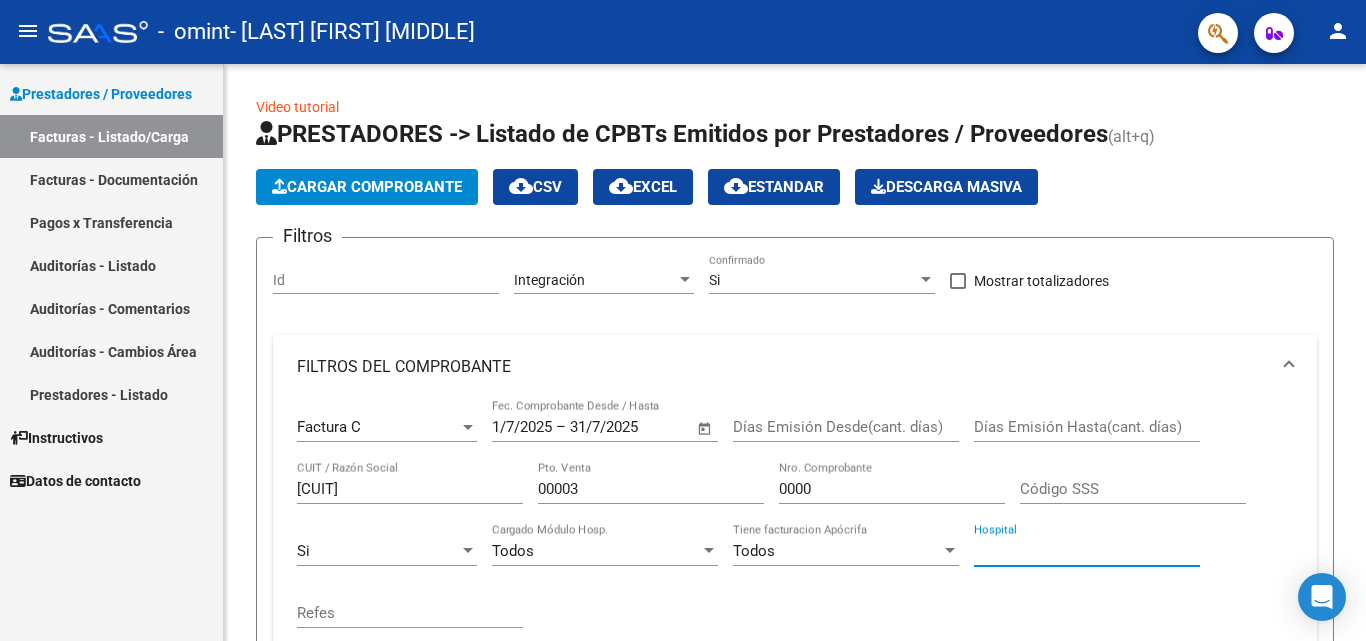 click on "Prestadores / Proveedores" at bounding box center (101, 94) 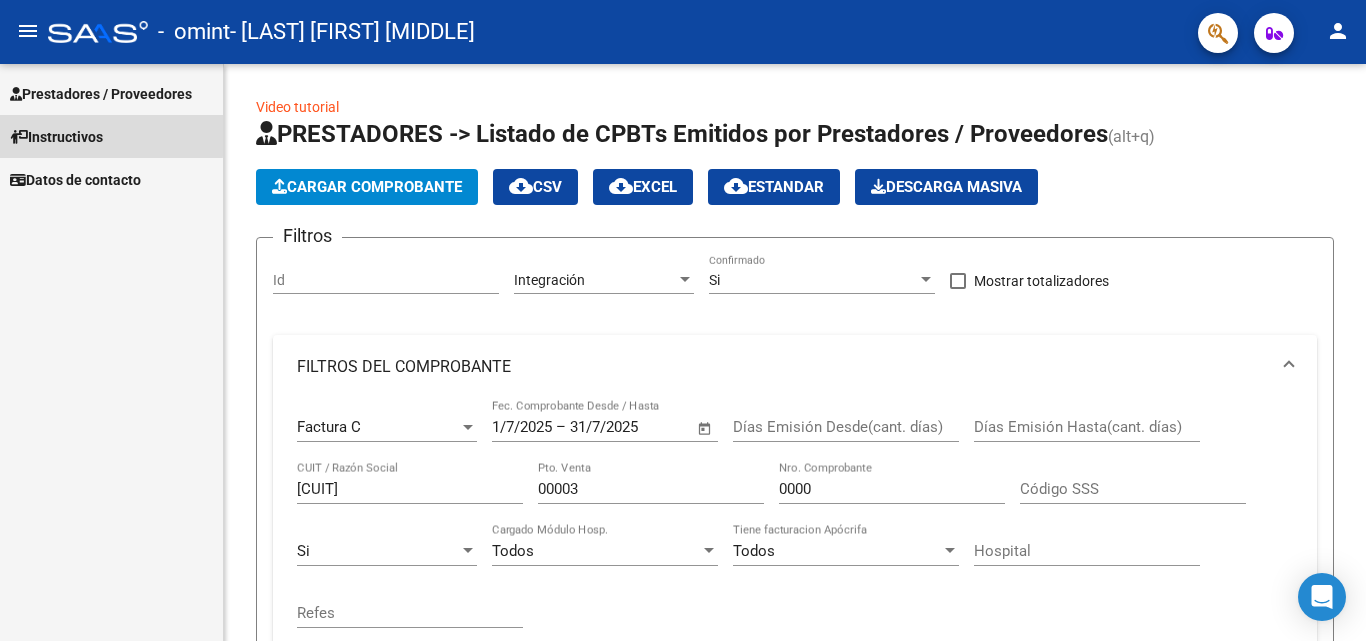 click on "Instructivos" at bounding box center [56, 137] 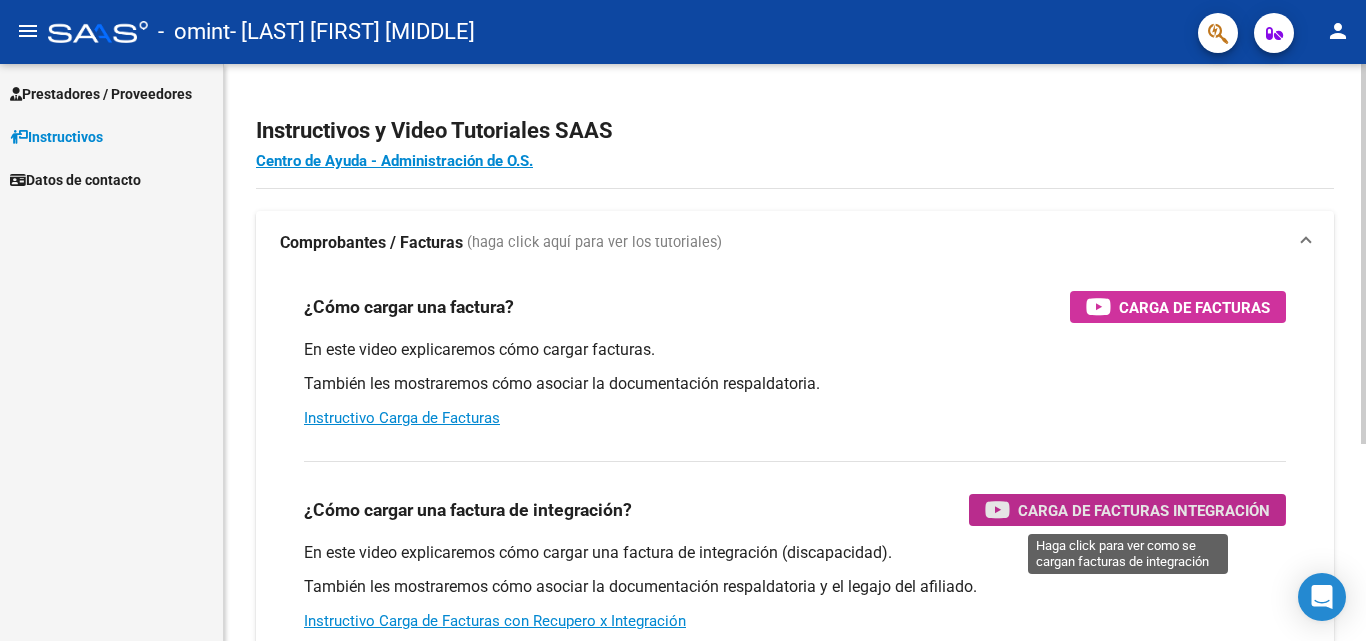 click on "Carga de Facturas Integración" at bounding box center (1144, 510) 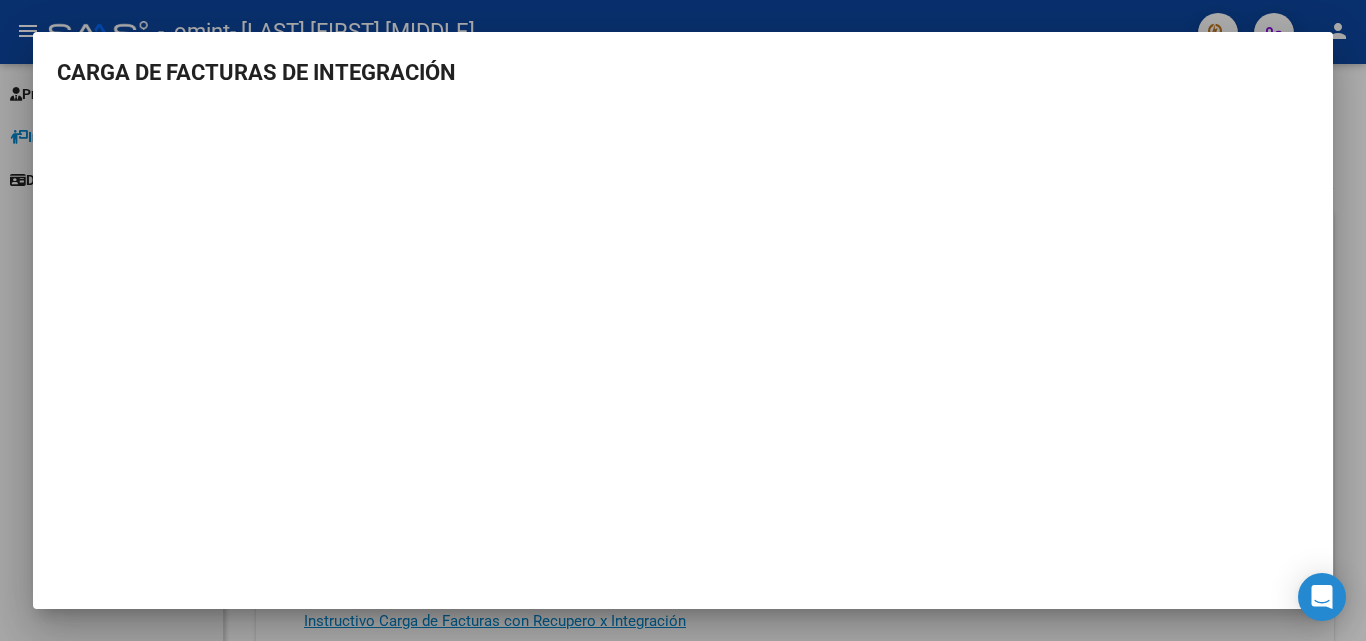 click at bounding box center [683, 320] 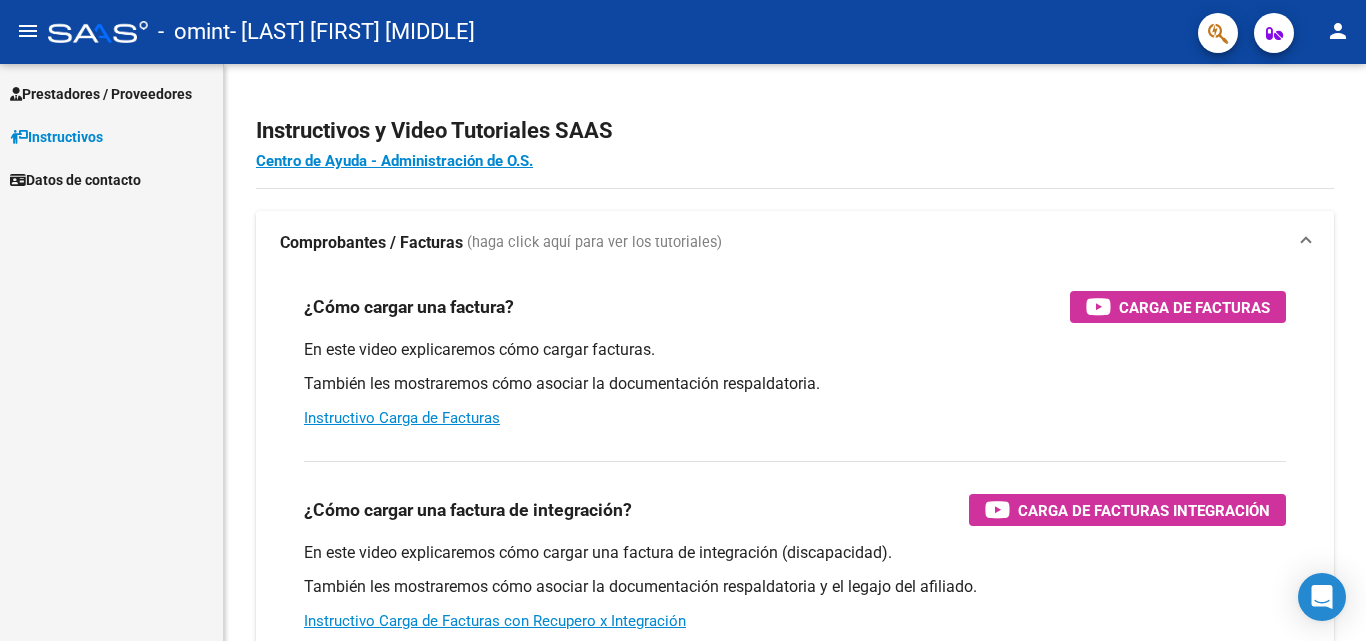 click on "Prestadores / Proveedores" at bounding box center [101, 94] 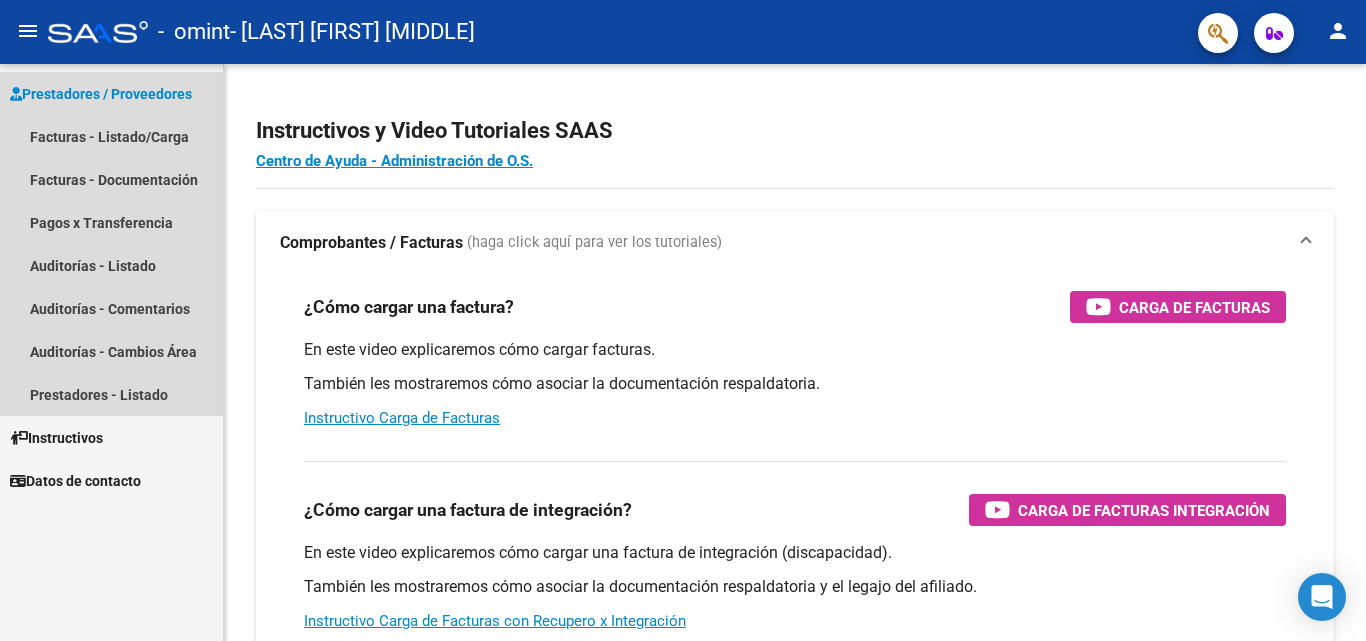 click on "Prestadores / Proveedores" at bounding box center (101, 94) 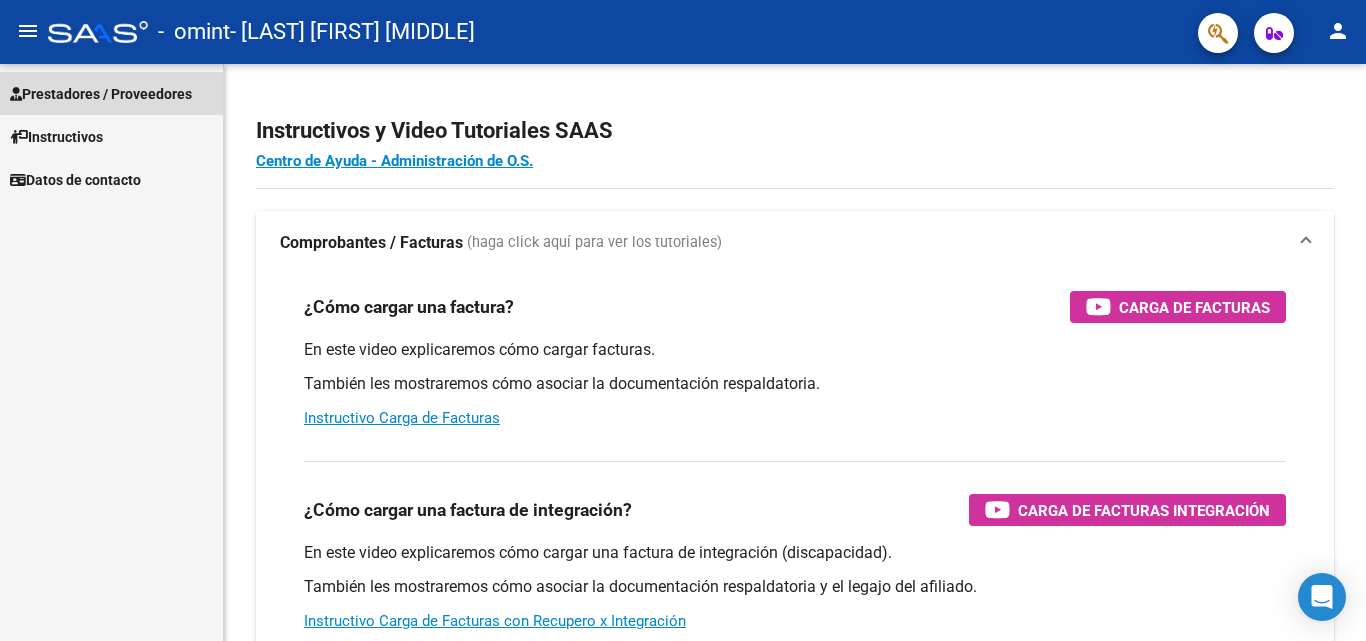 click on "Prestadores / Proveedores" at bounding box center (101, 94) 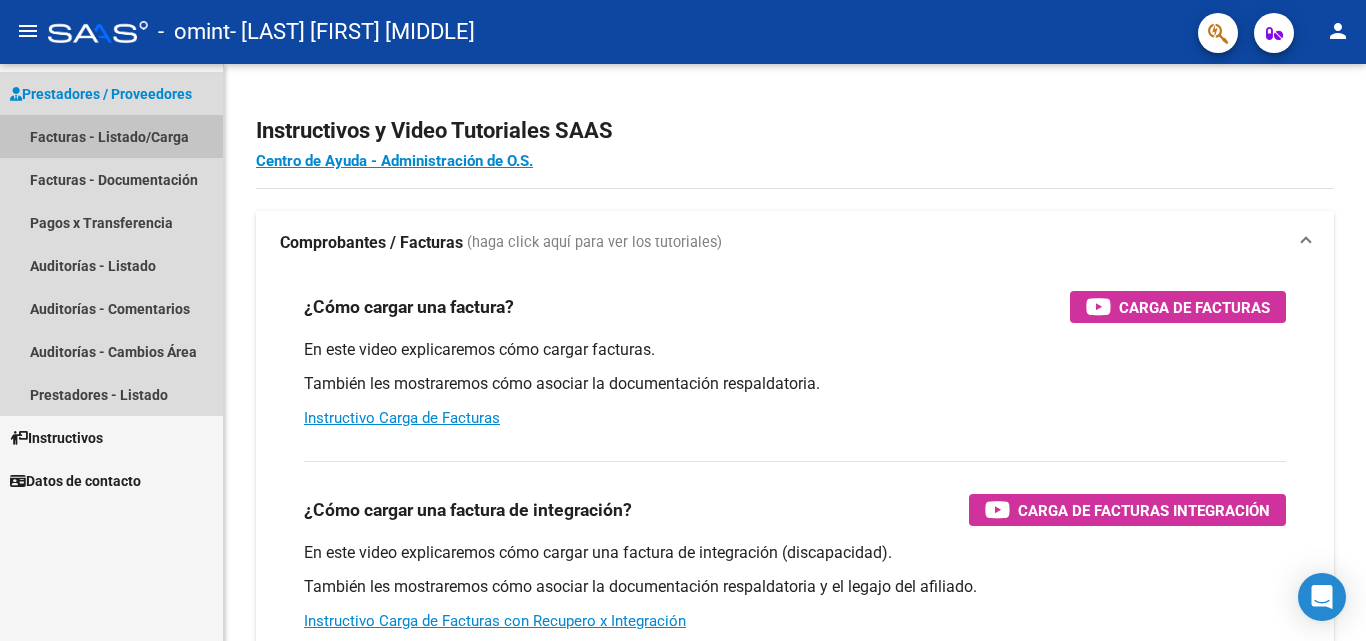 click on "Facturas - Listado/Carga" at bounding box center [111, 136] 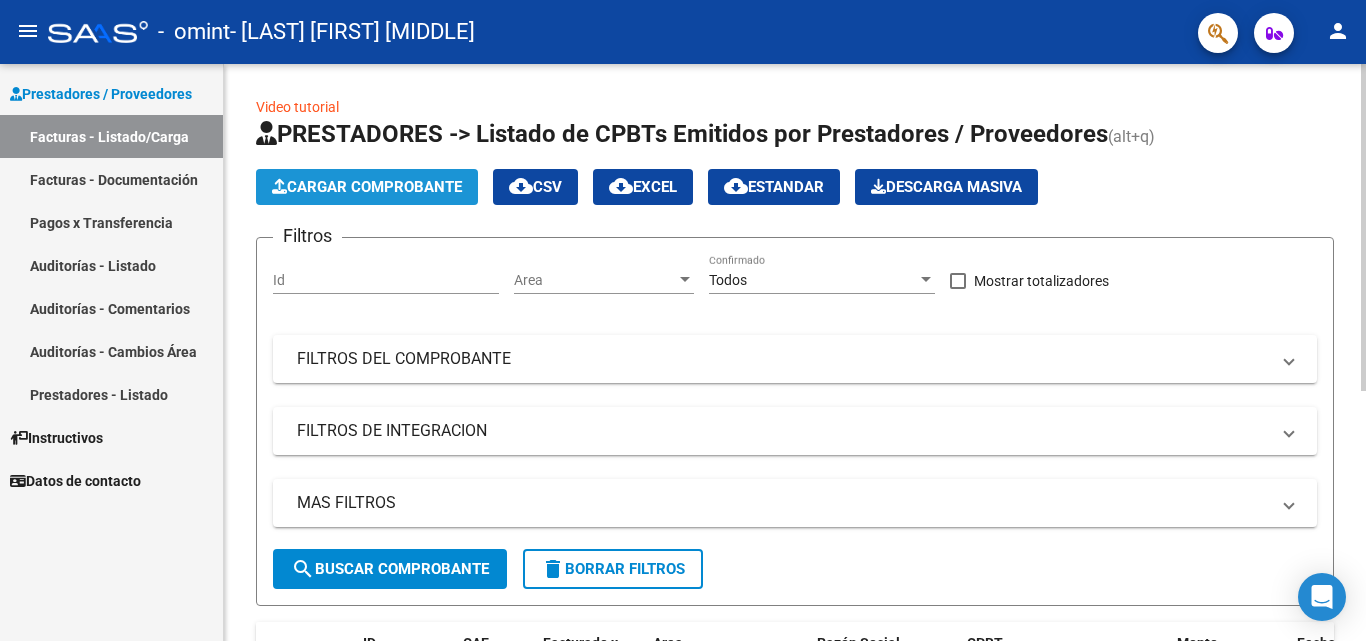 click on "Cargar Comprobante" 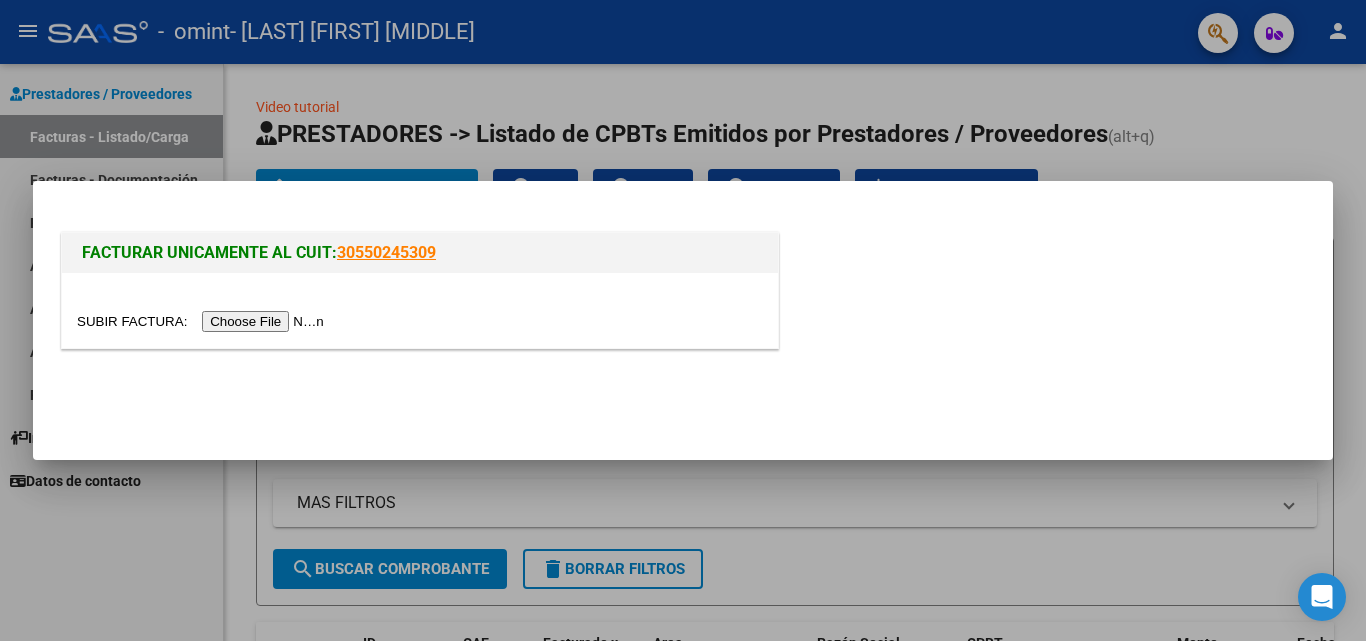 click at bounding box center (203, 321) 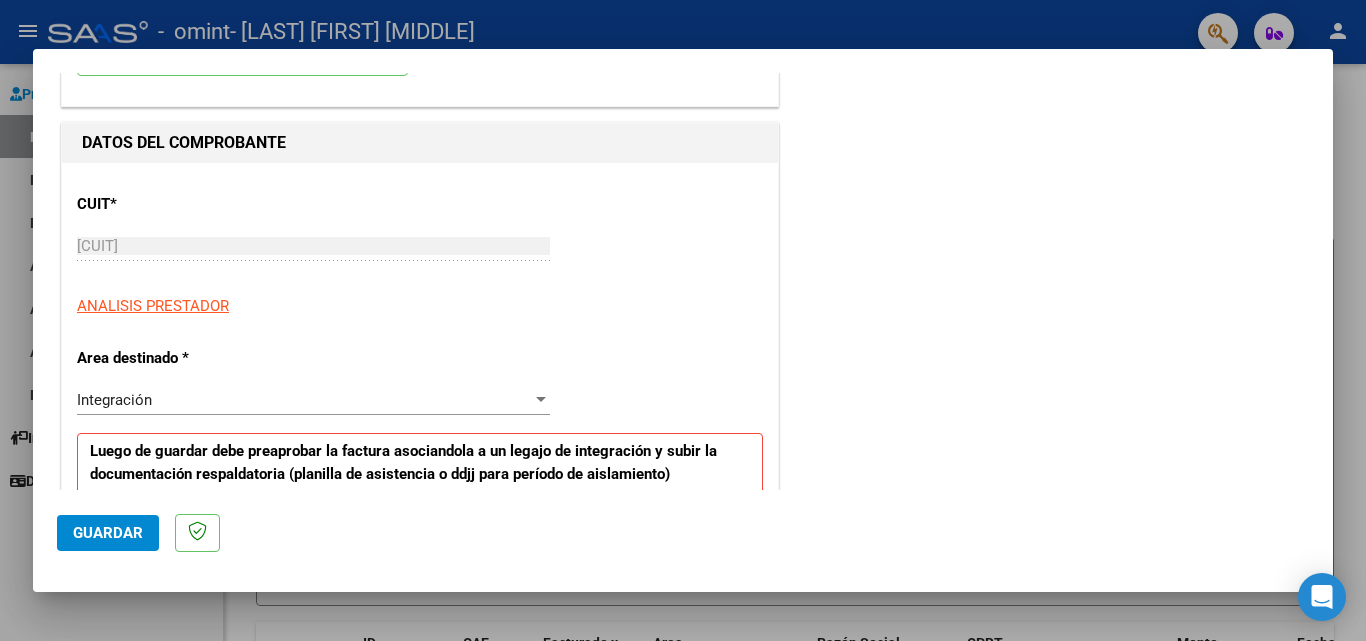 scroll, scrollTop: 200, scrollLeft: 0, axis: vertical 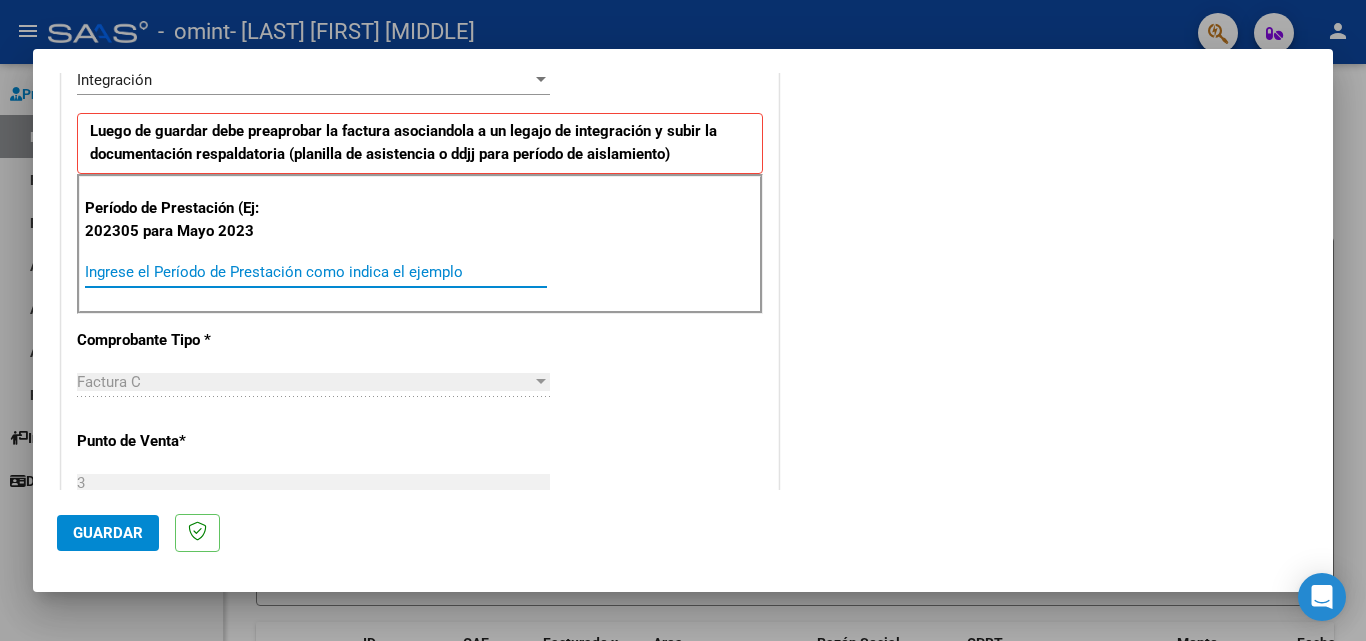 click on "Ingrese el Período de Prestación como indica el ejemplo" at bounding box center [316, 272] 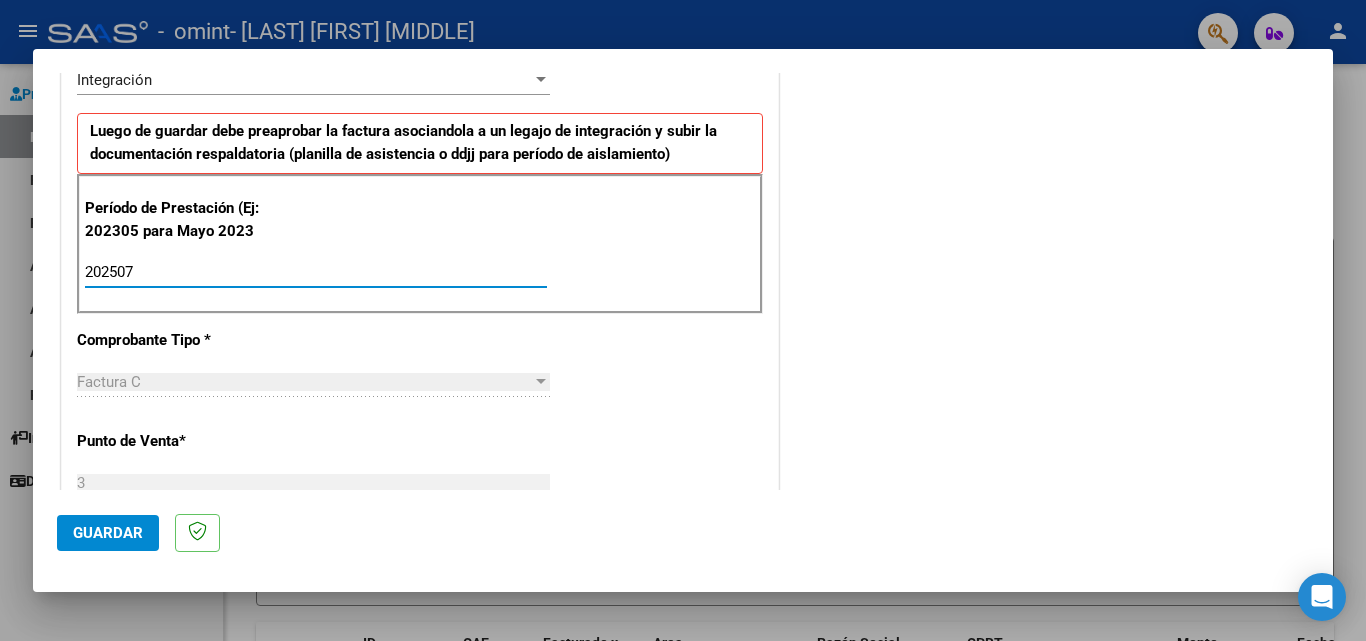 type on "202507" 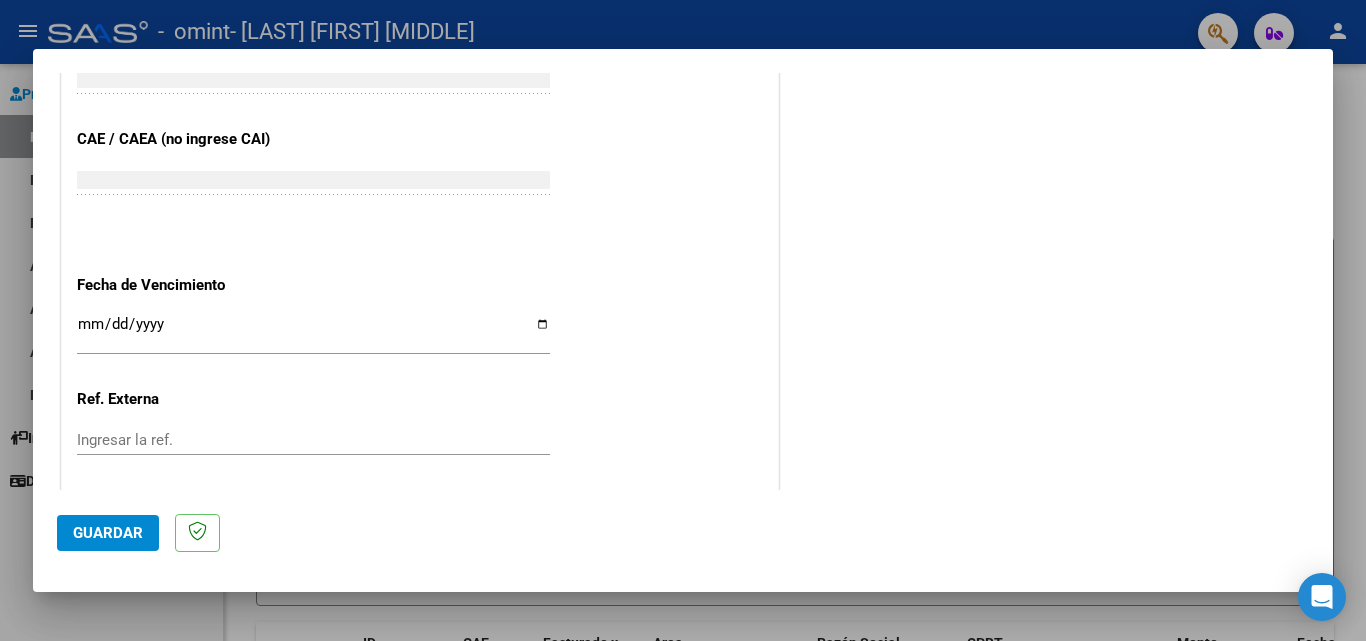 scroll, scrollTop: 1240, scrollLeft: 0, axis: vertical 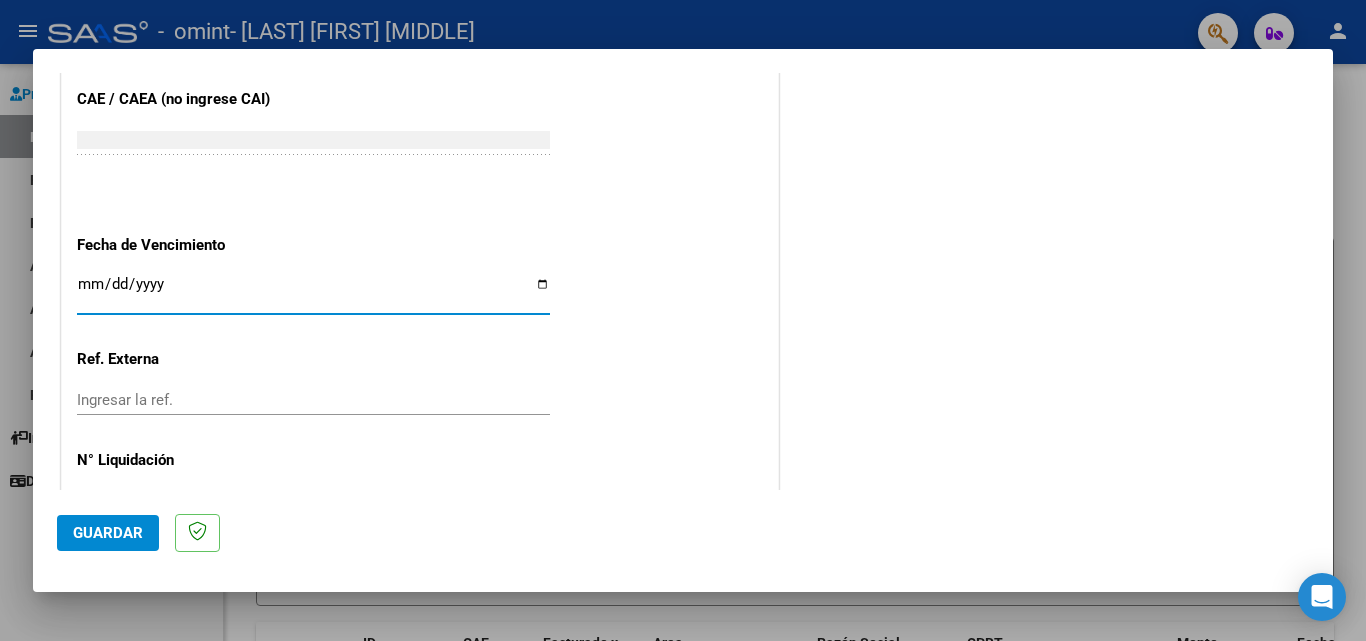 click on "Ingresar la fecha" at bounding box center [313, 292] 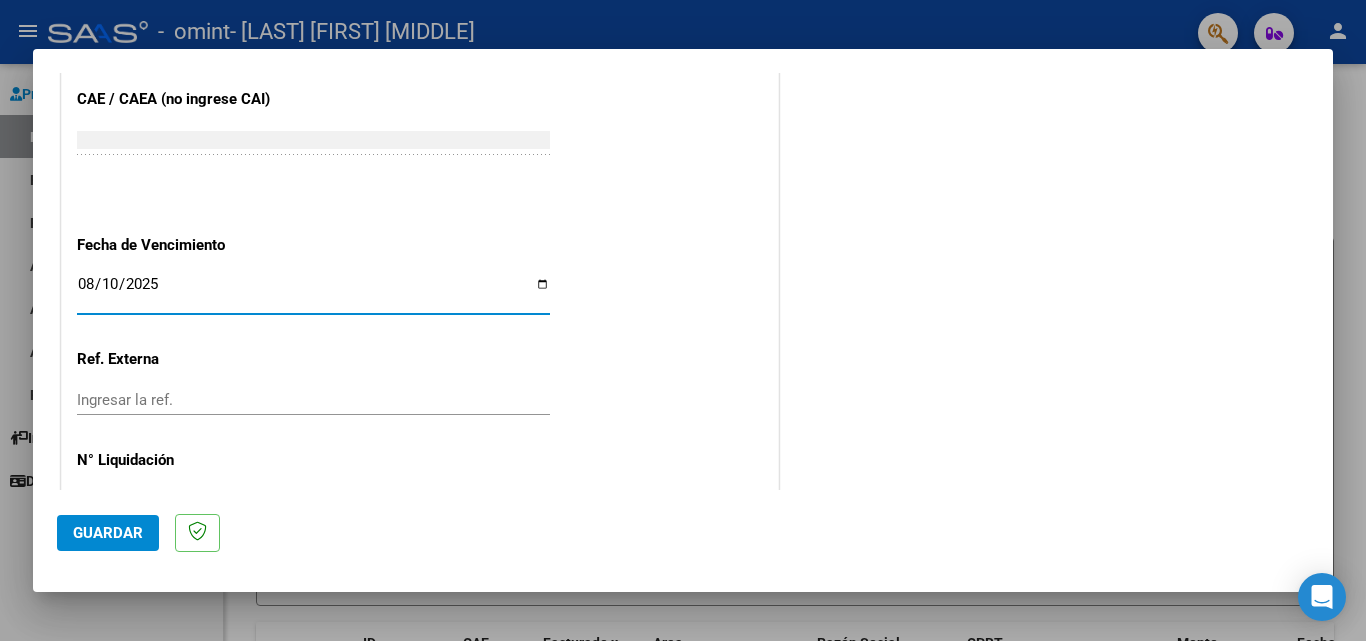 type on "2025-08-10" 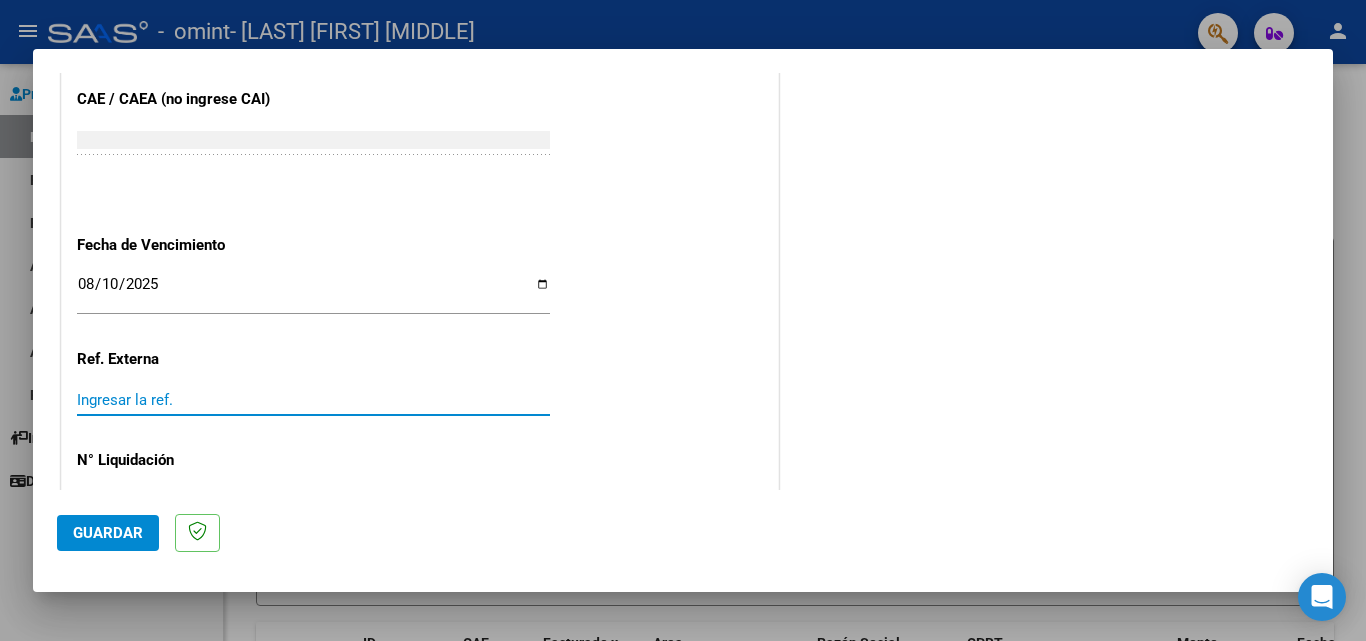 click on "Ingresar la ref." at bounding box center (313, 400) 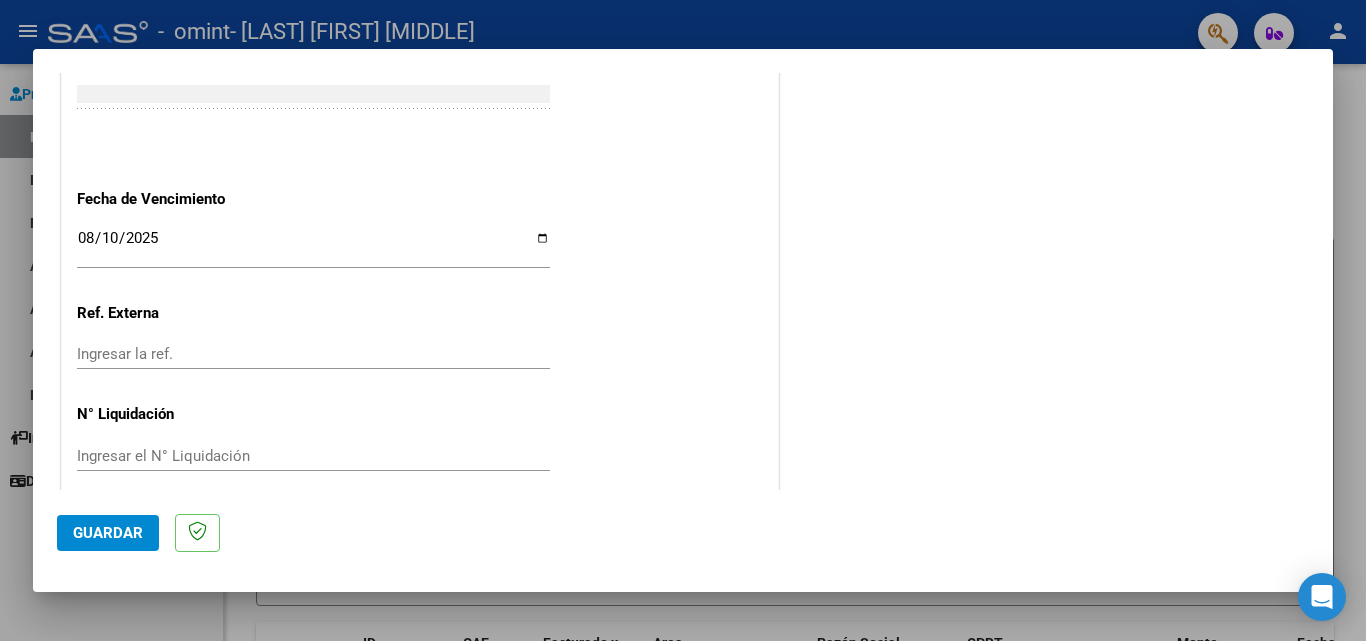 scroll, scrollTop: 1305, scrollLeft: 0, axis: vertical 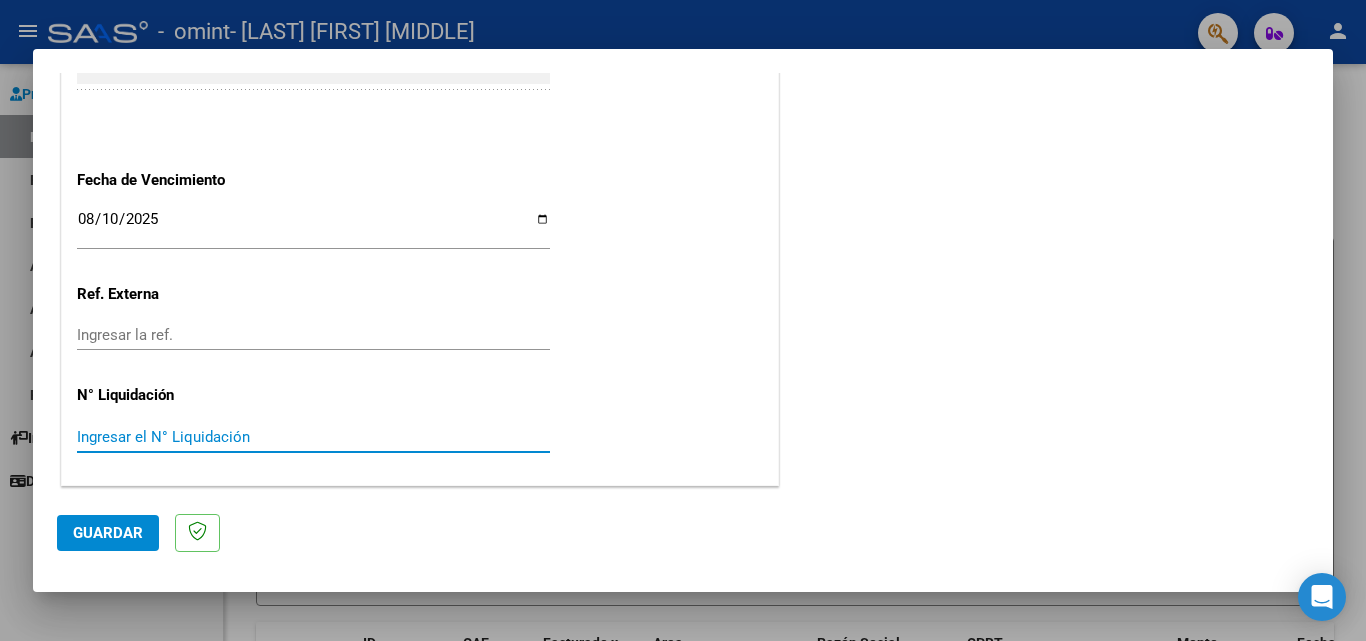 click on "Ingresar el N° Liquidación" at bounding box center [313, 437] 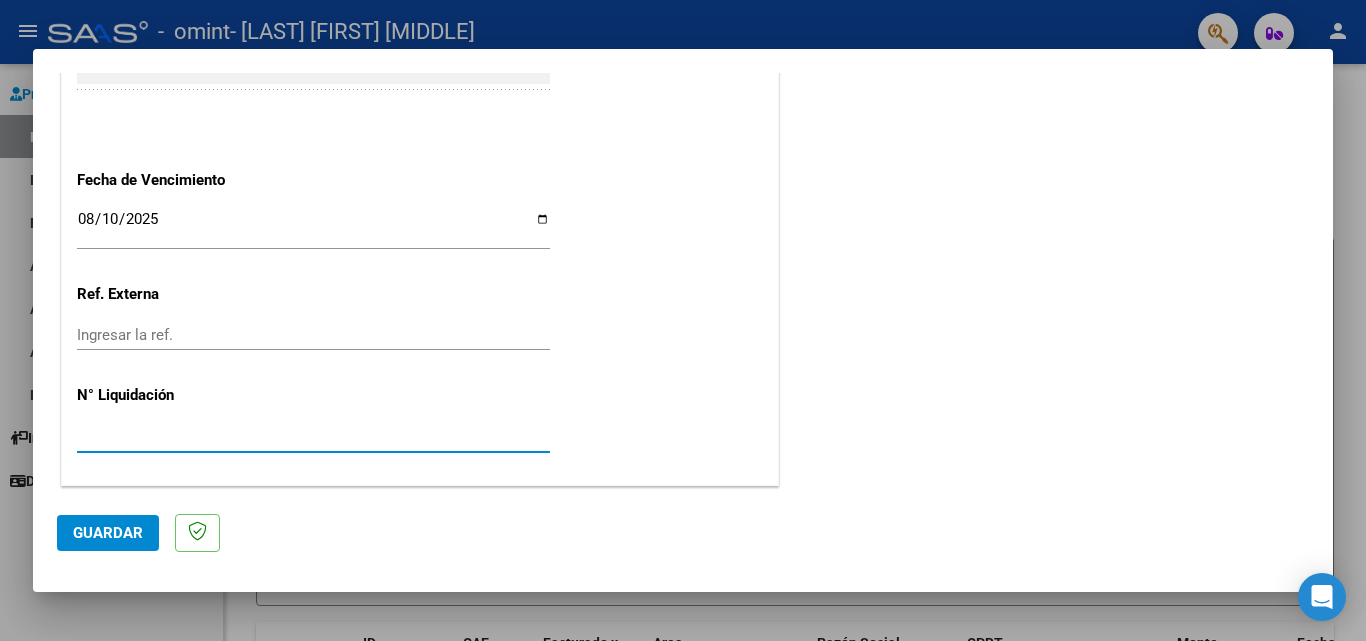 type on "[NUMBER]" 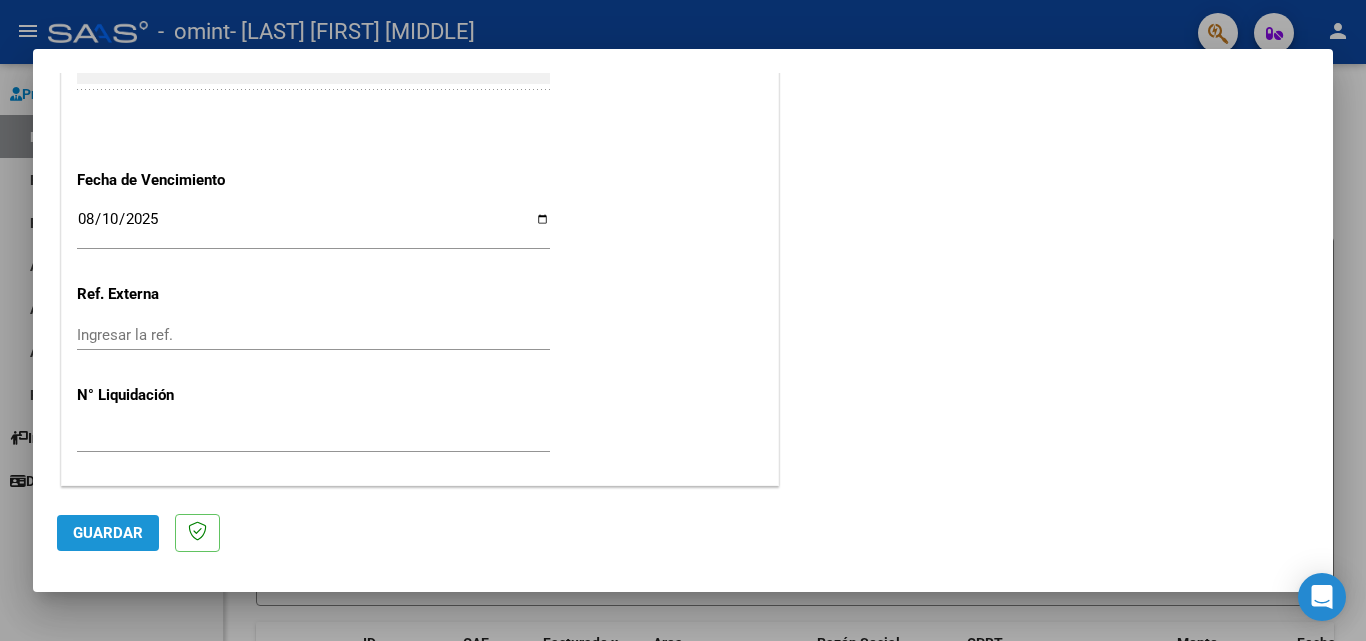 click on "Guardar" 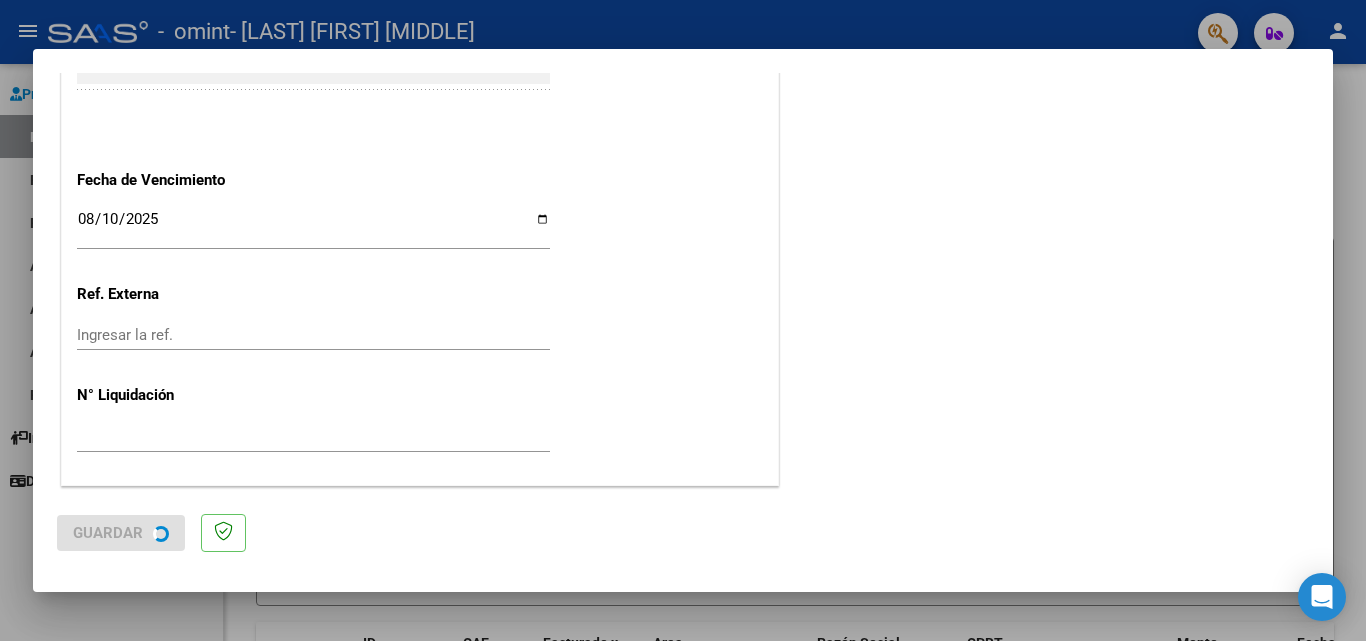 scroll, scrollTop: 0, scrollLeft: 0, axis: both 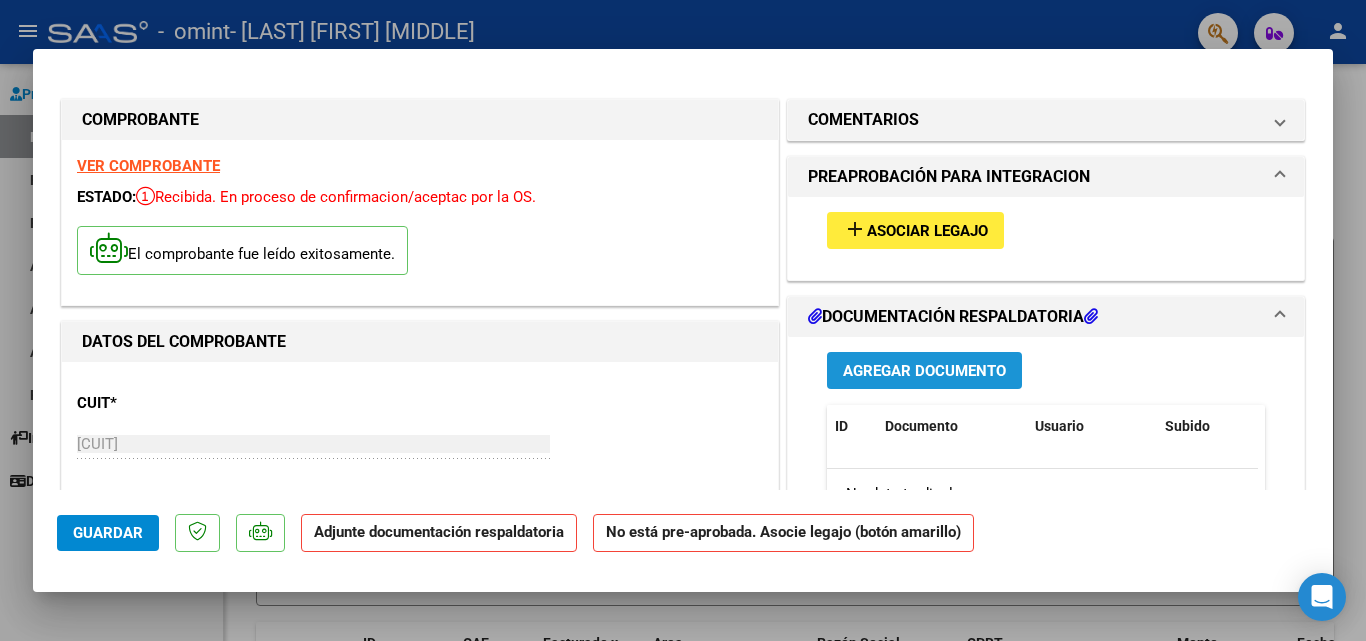 click on "Agregar Documento" at bounding box center (924, 371) 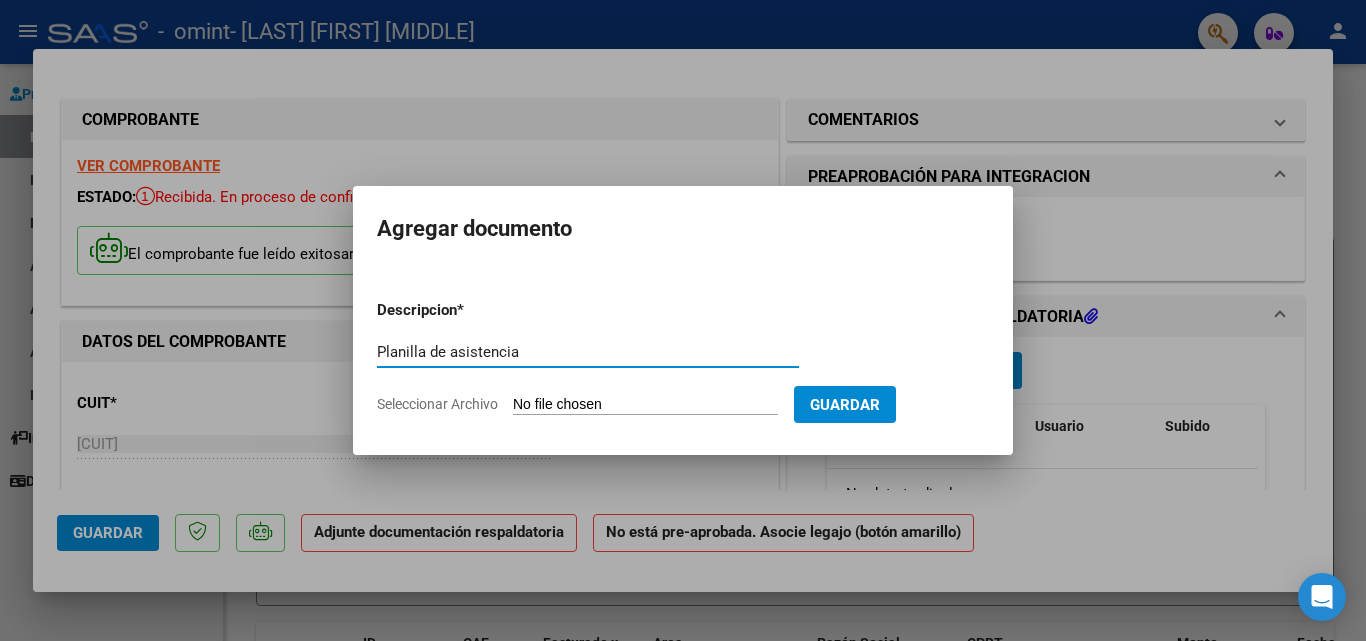 type on "Planilla de asistencia" 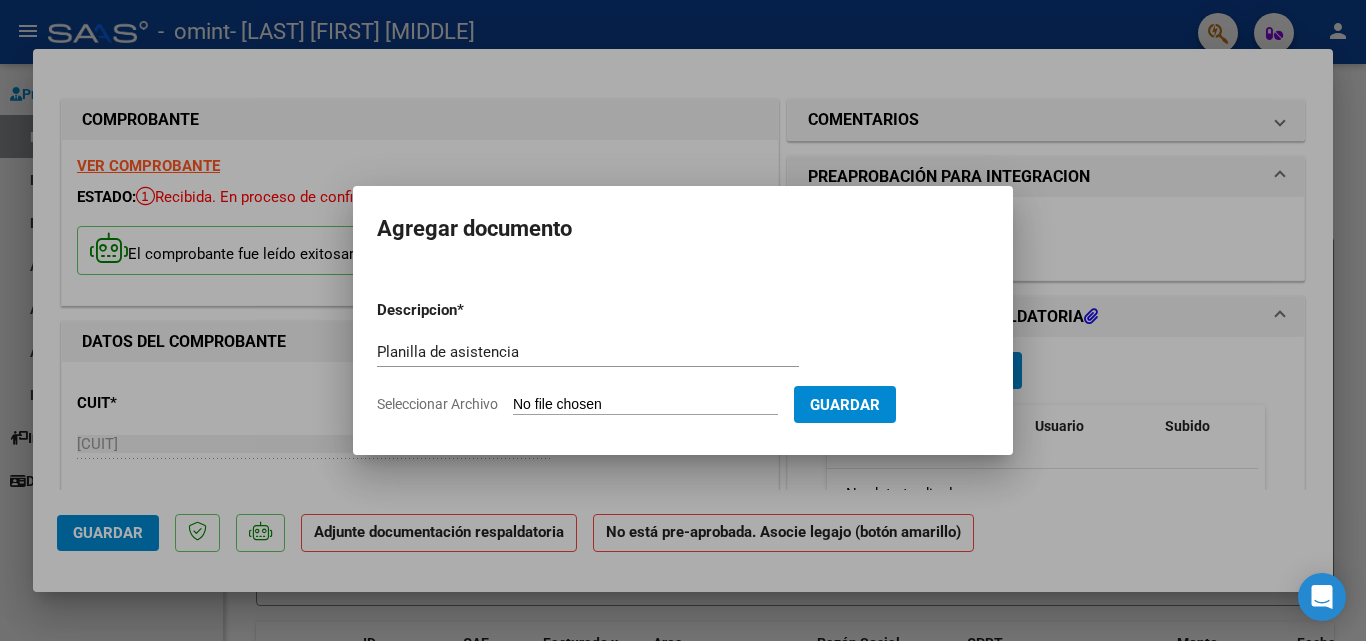 click on "Seleccionar Archivo" 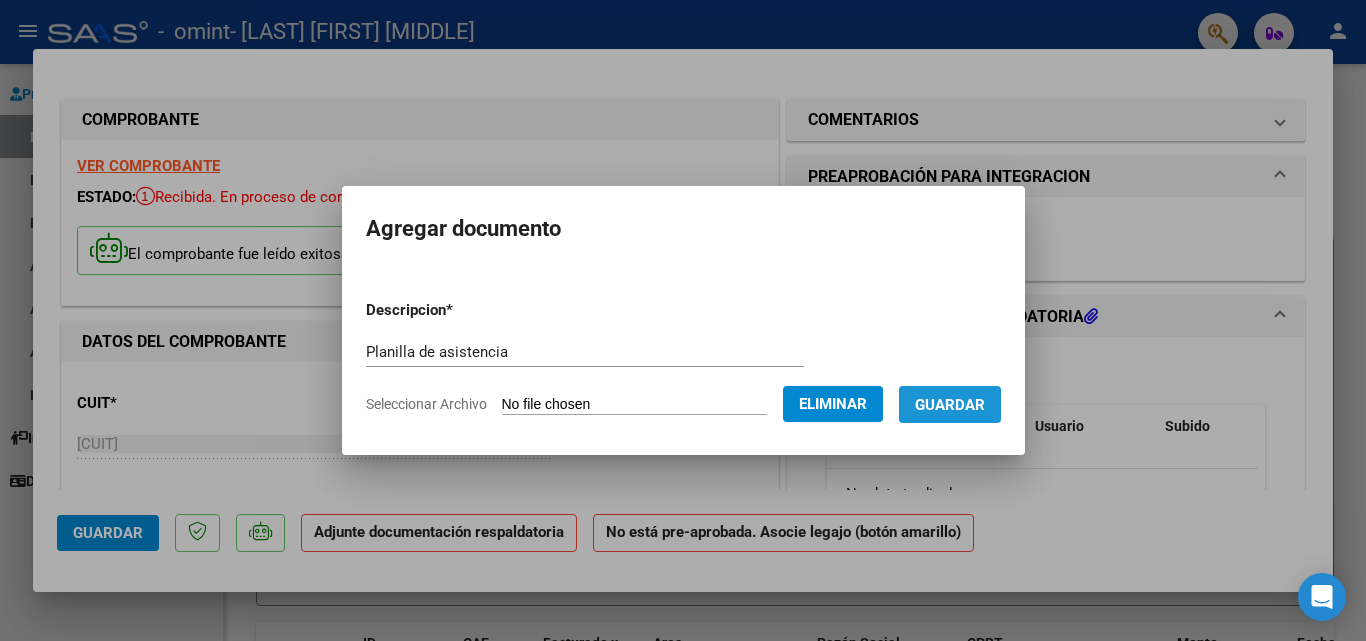 click on "Guardar" at bounding box center (950, 405) 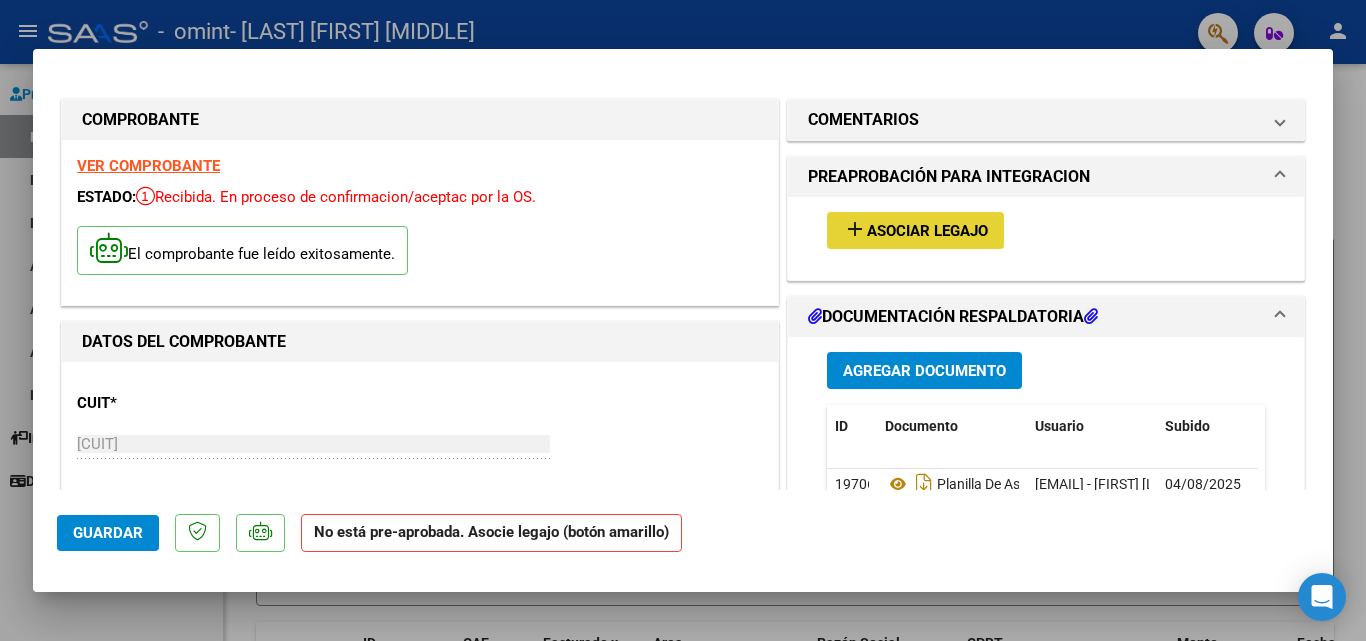 click on "Asociar Legajo" at bounding box center (927, 231) 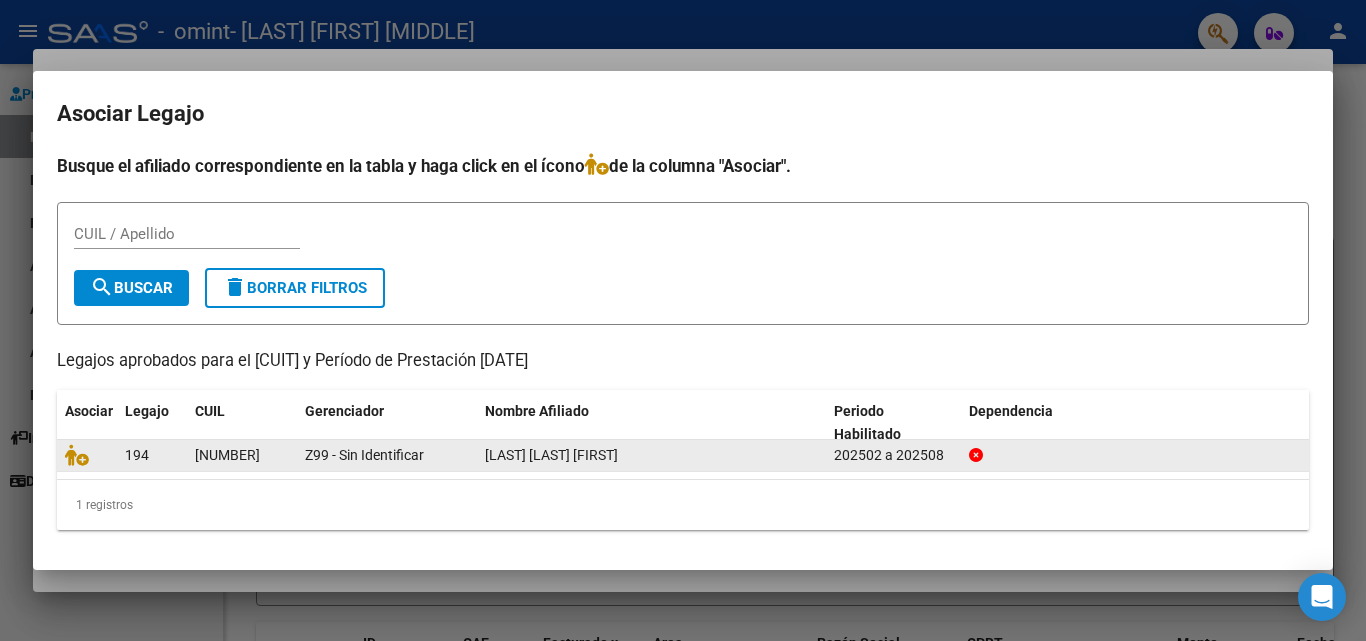 click 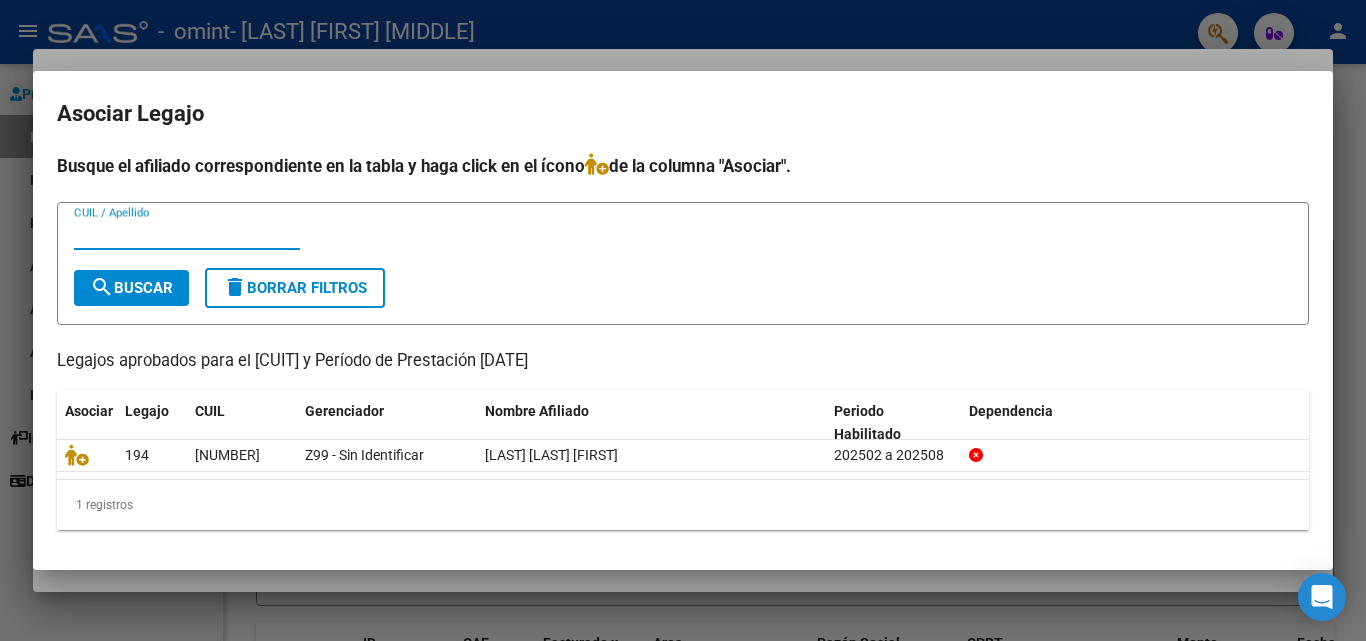 click on "CUIL / Apellido" at bounding box center [187, 234] 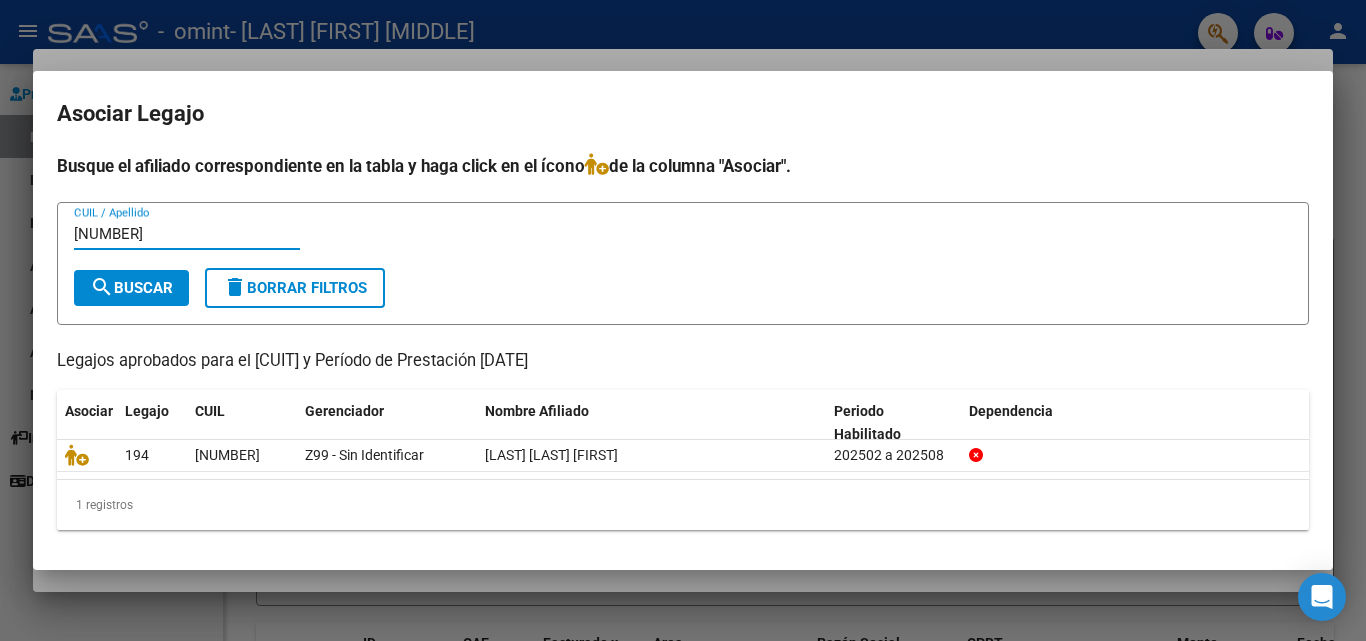 type on "[NUMBER]" 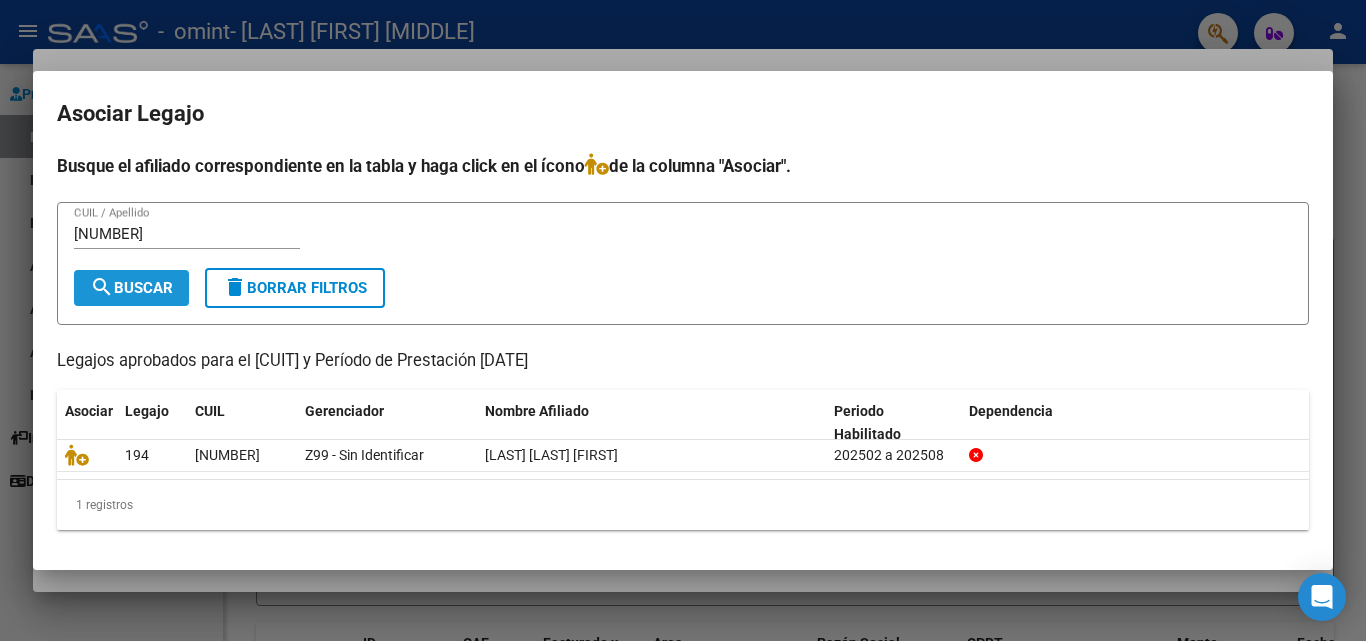 click on "search  Buscar" at bounding box center [131, 288] 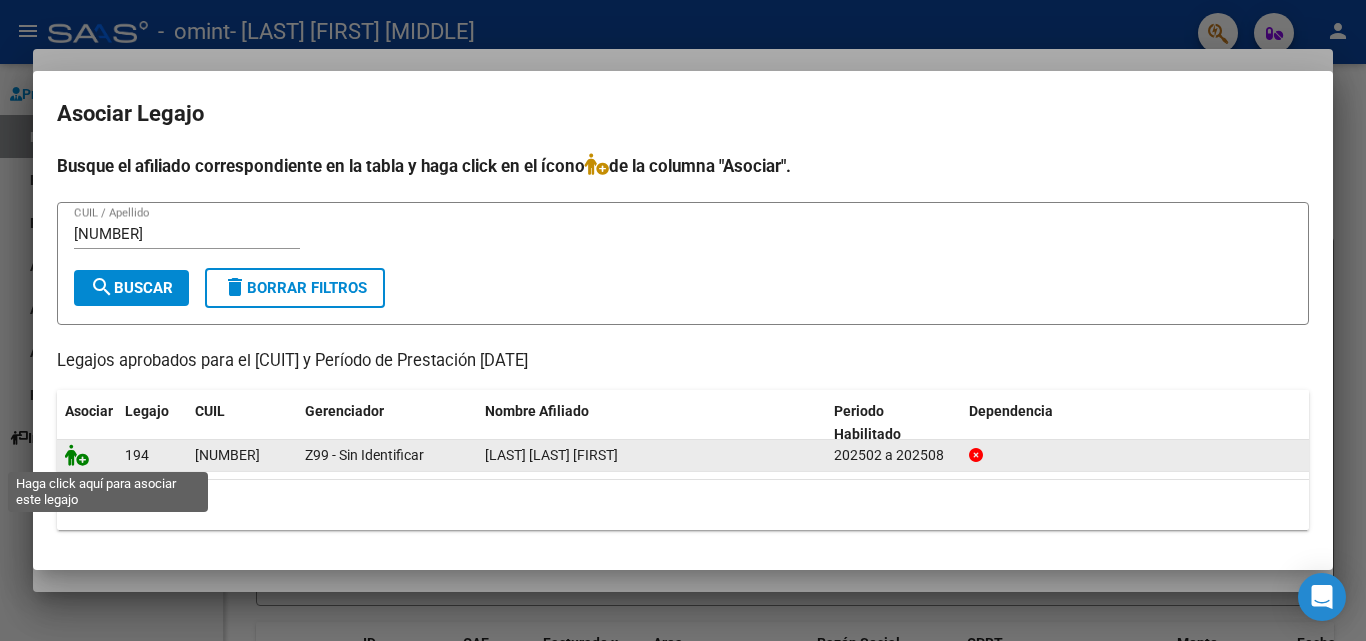 click 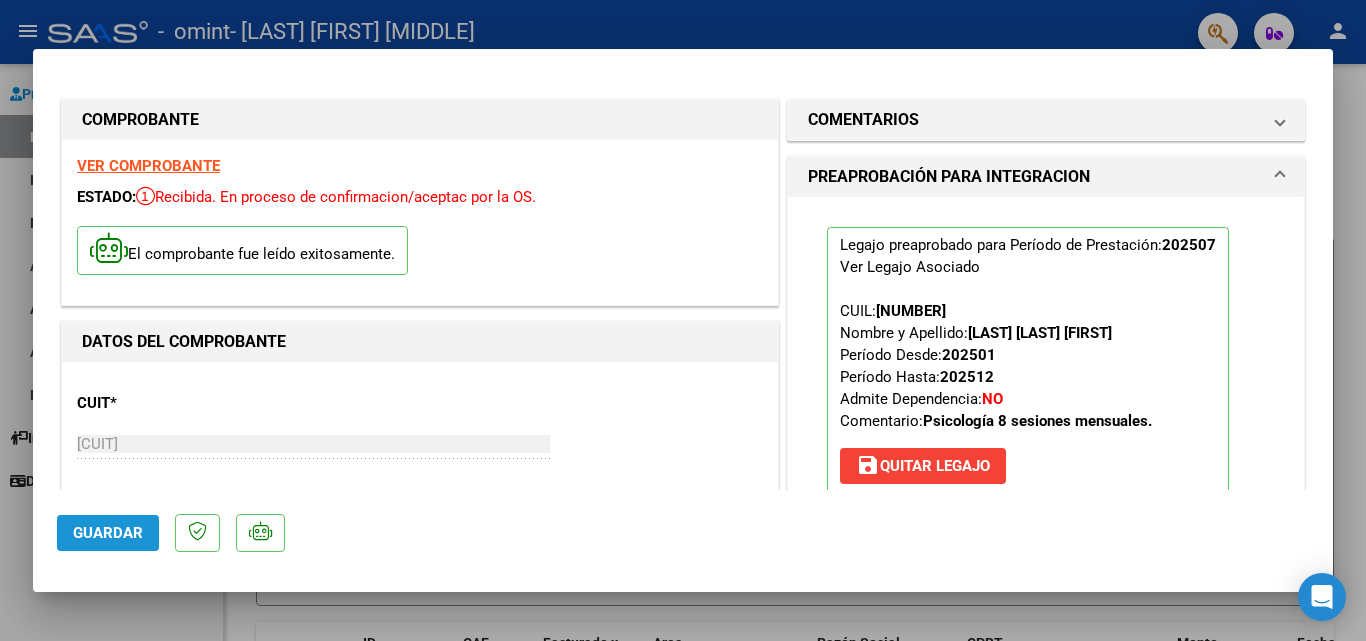 click on "Guardar" 